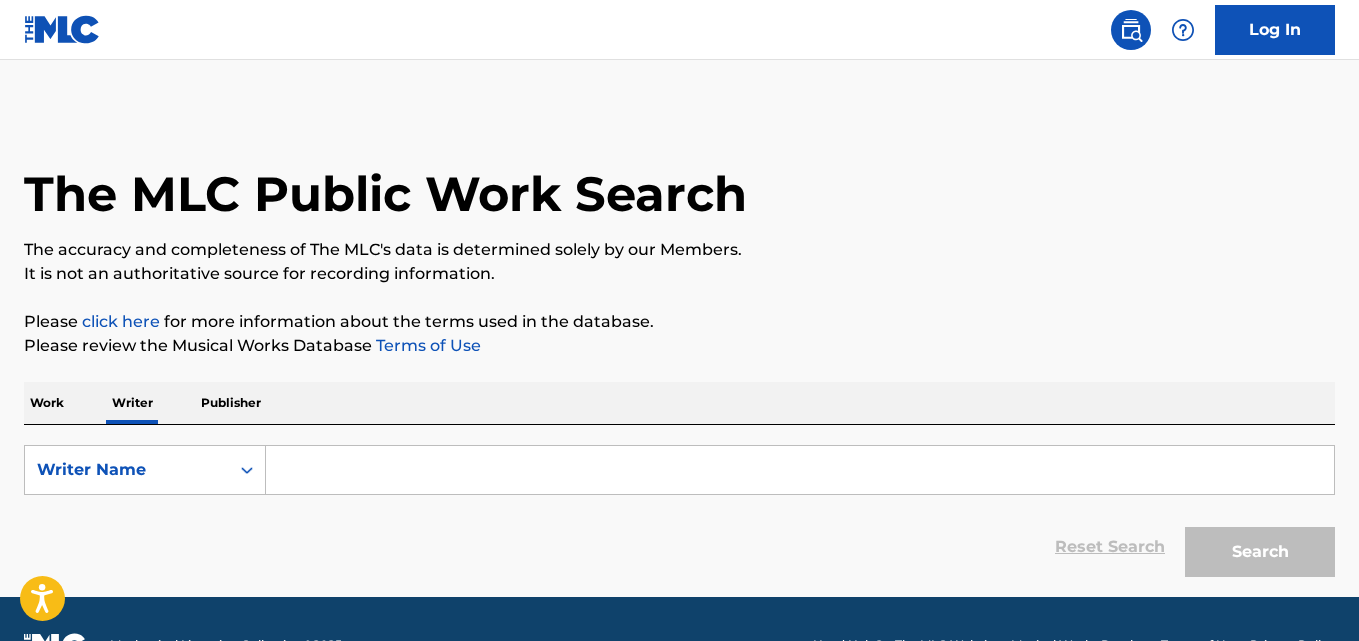 scroll, scrollTop: 0, scrollLeft: 0, axis: both 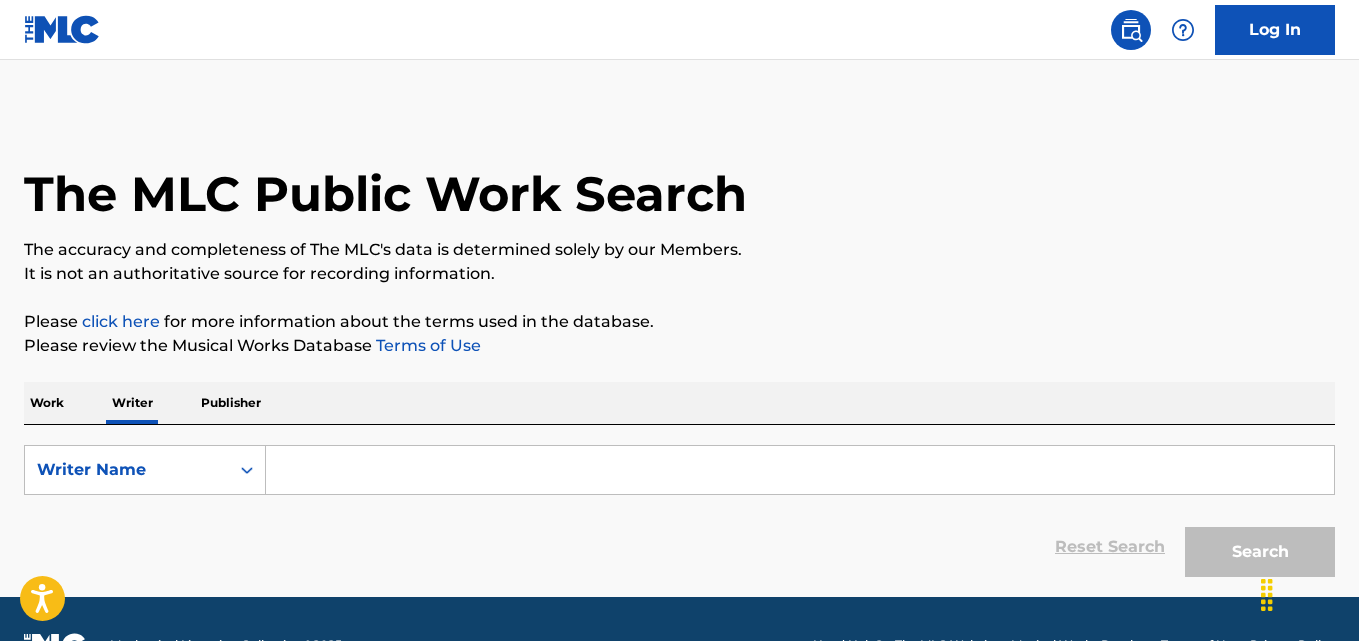 click at bounding box center (800, 470) 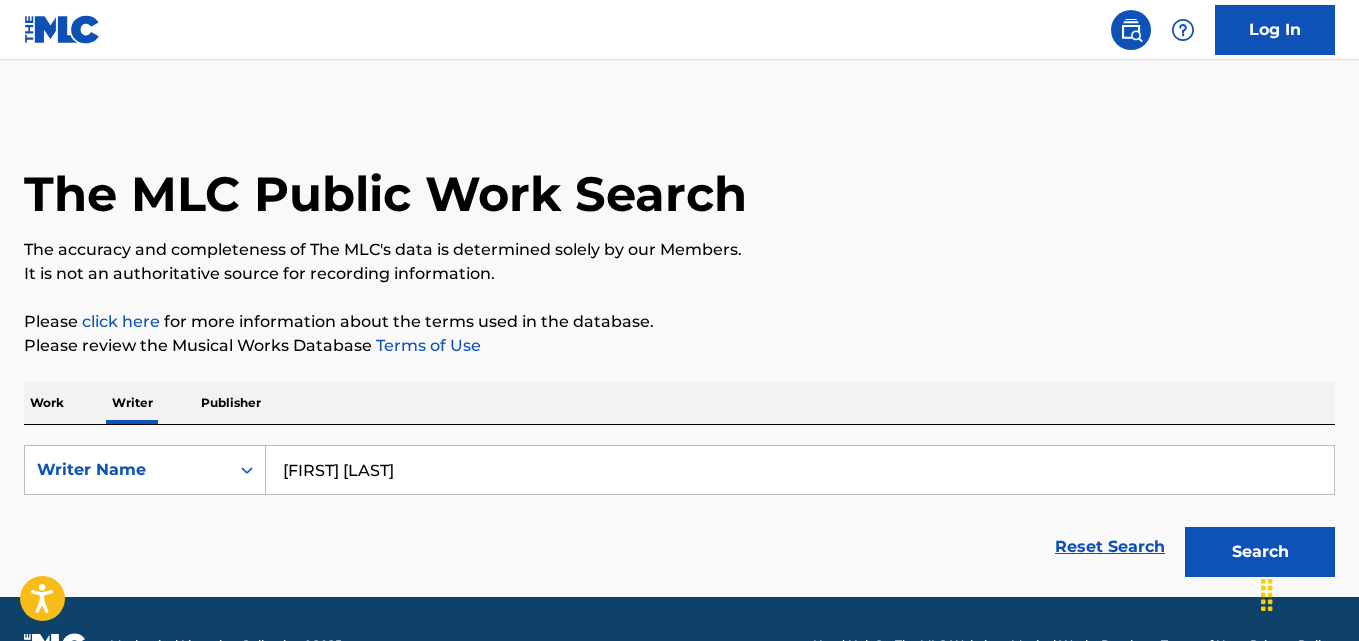 type on "[FIRST] [LAST]" 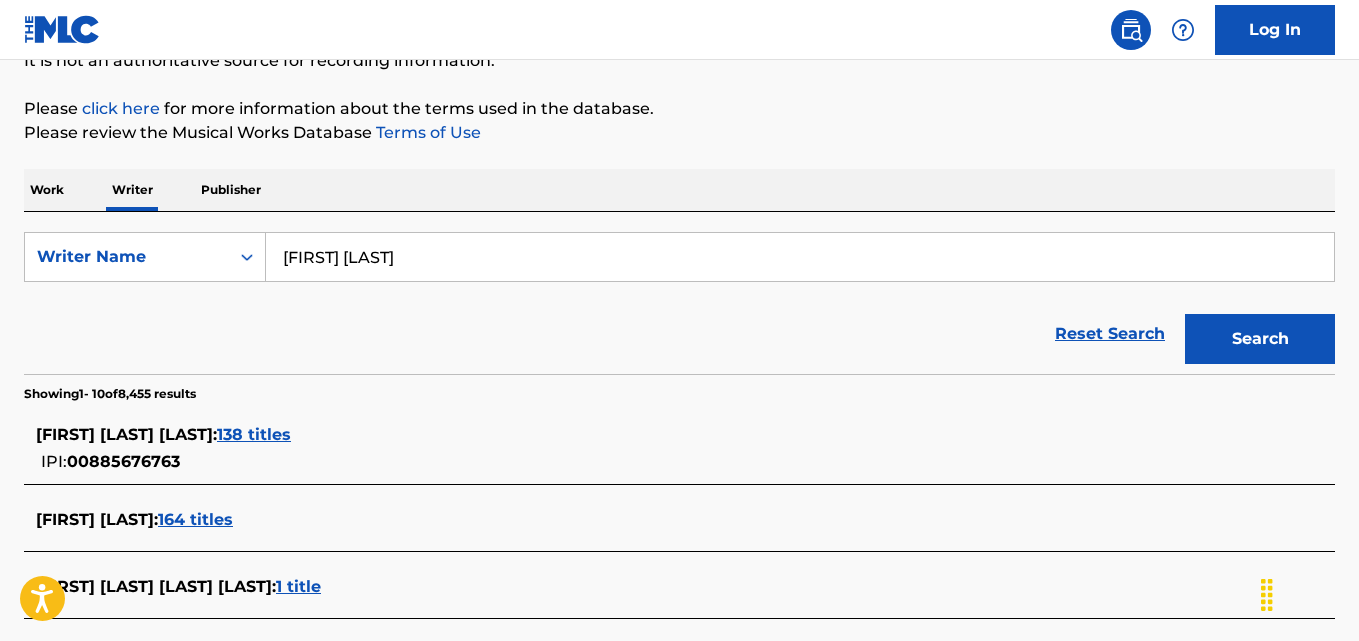 scroll, scrollTop: 334, scrollLeft: 0, axis: vertical 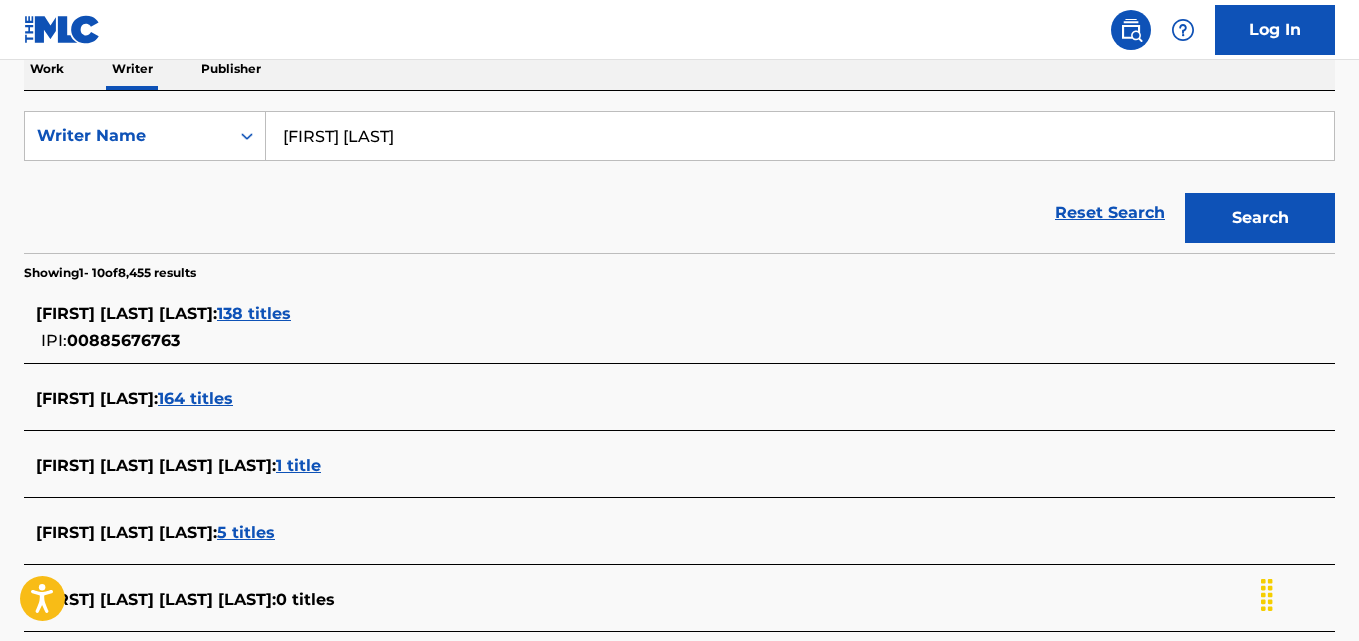 click on "138 titles" at bounding box center [254, 313] 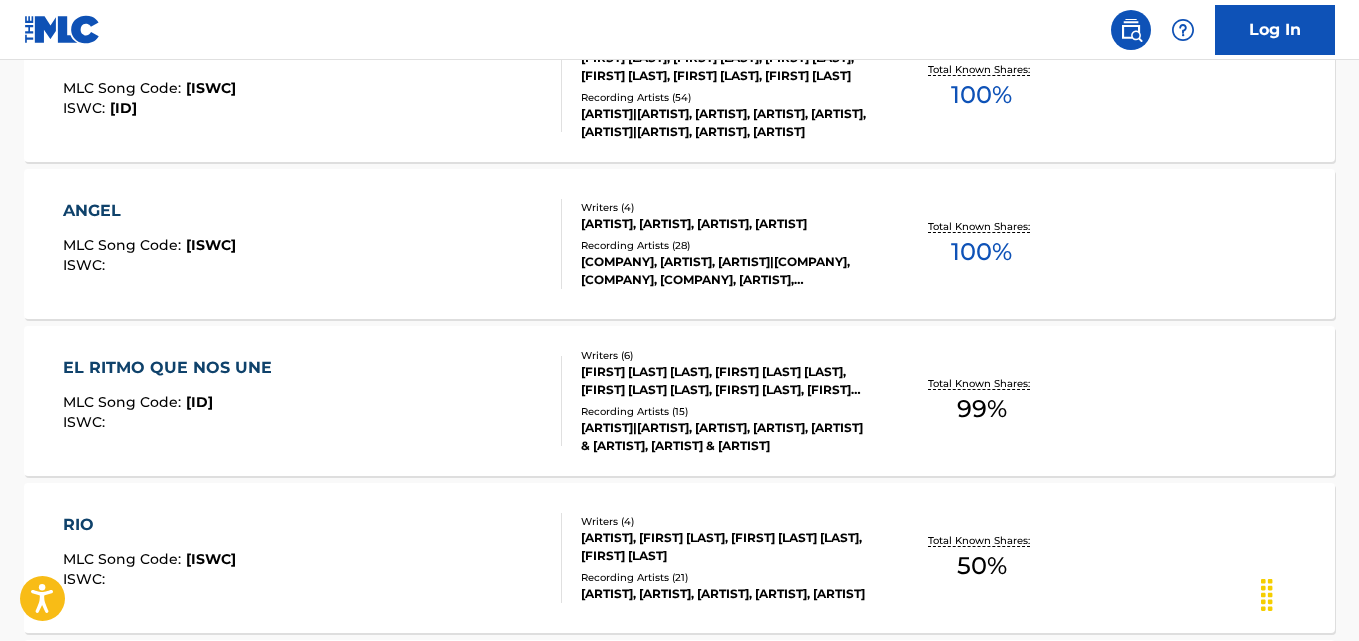 scroll, scrollTop: 1300, scrollLeft: 0, axis: vertical 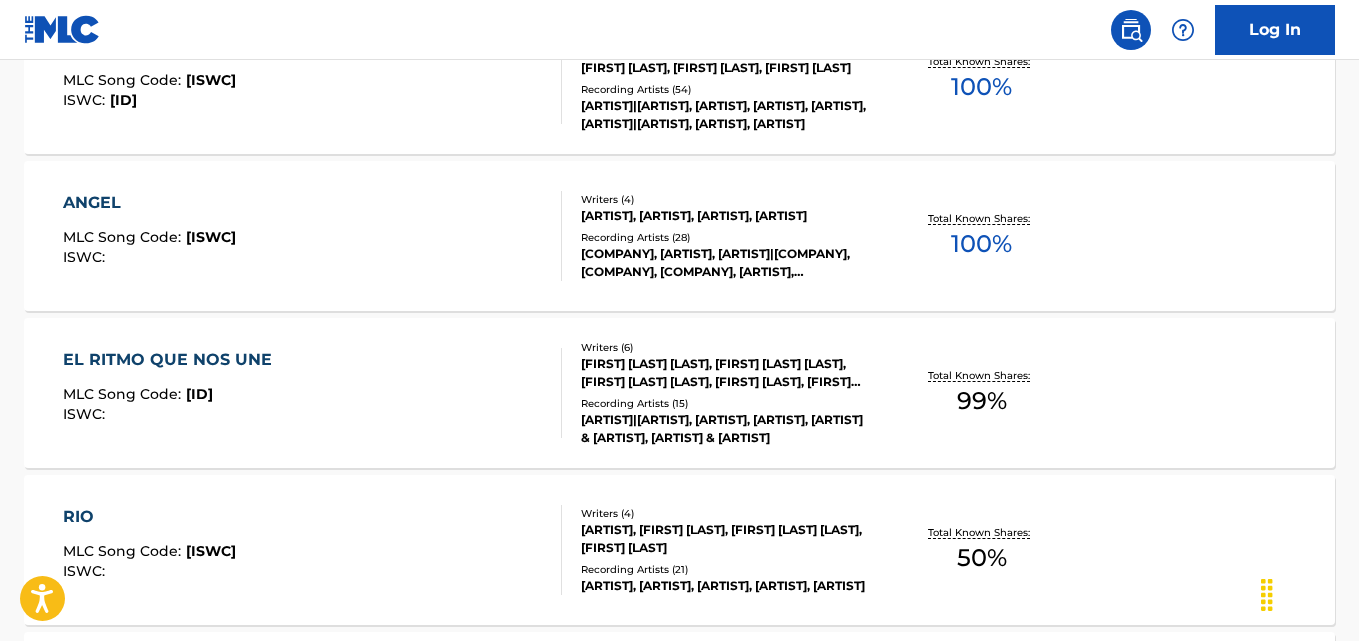 click on "Total Known Shares: 100 %" at bounding box center [982, 236] 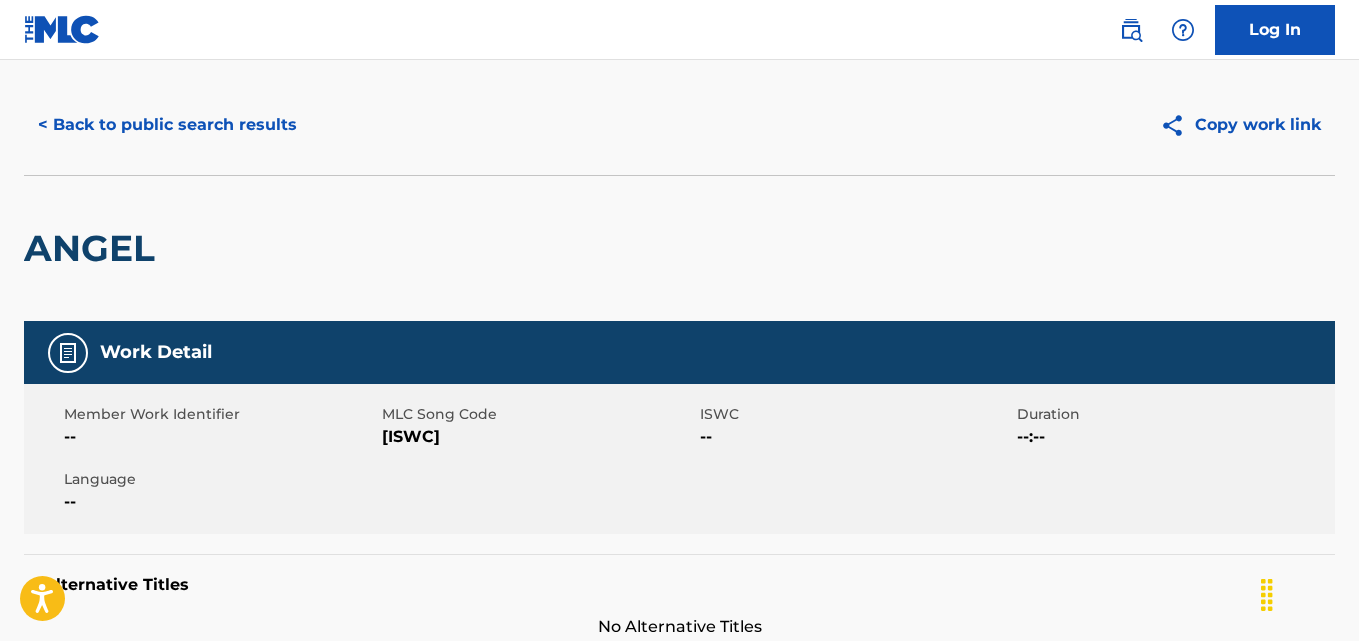 scroll, scrollTop: 0, scrollLeft: 0, axis: both 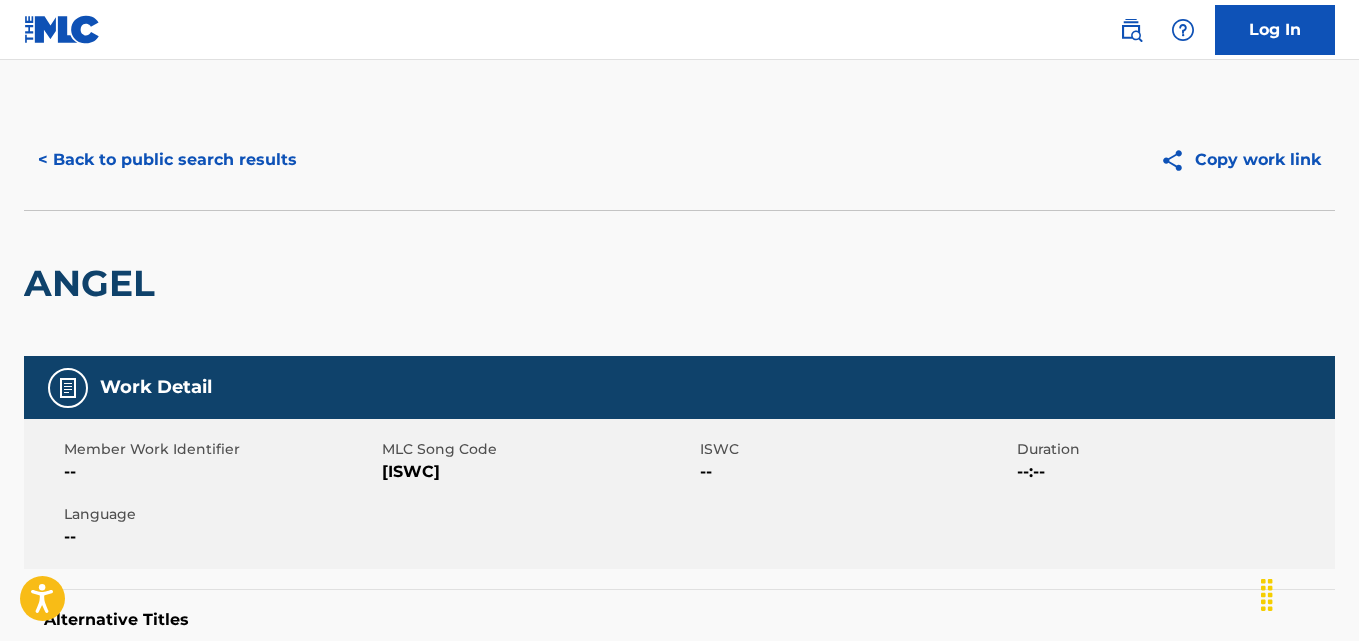 click on "< Back to public search results" at bounding box center (167, 160) 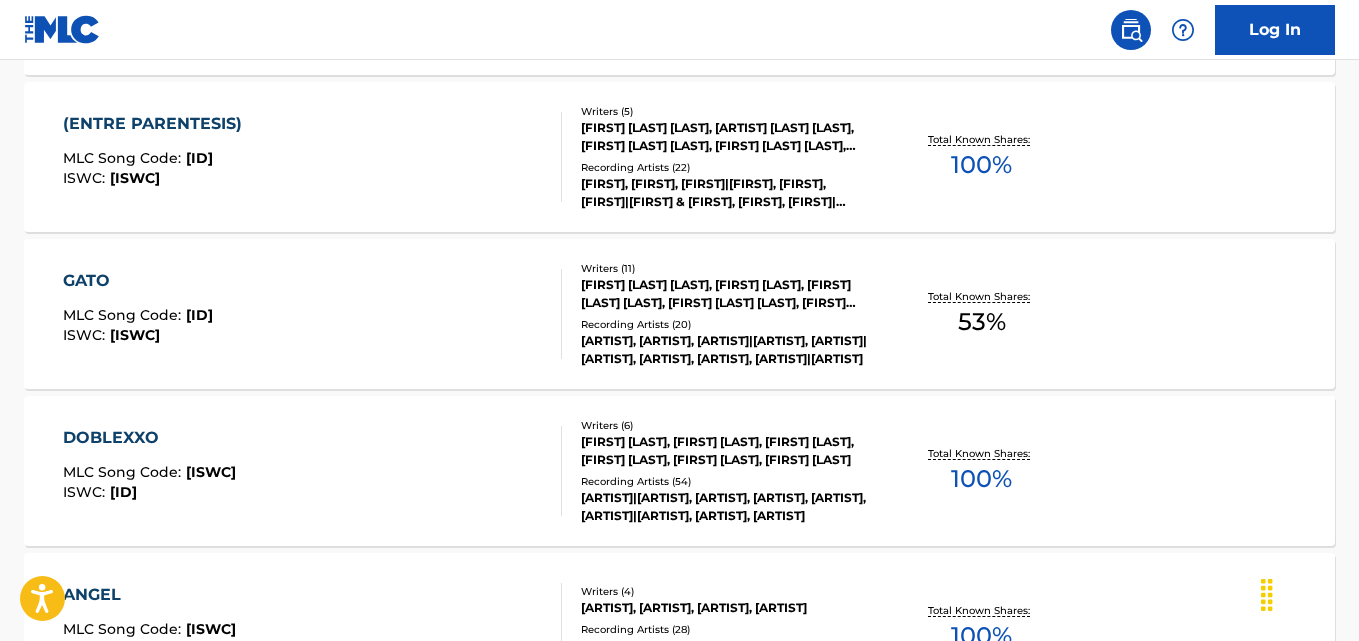 scroll, scrollTop: 909, scrollLeft: 0, axis: vertical 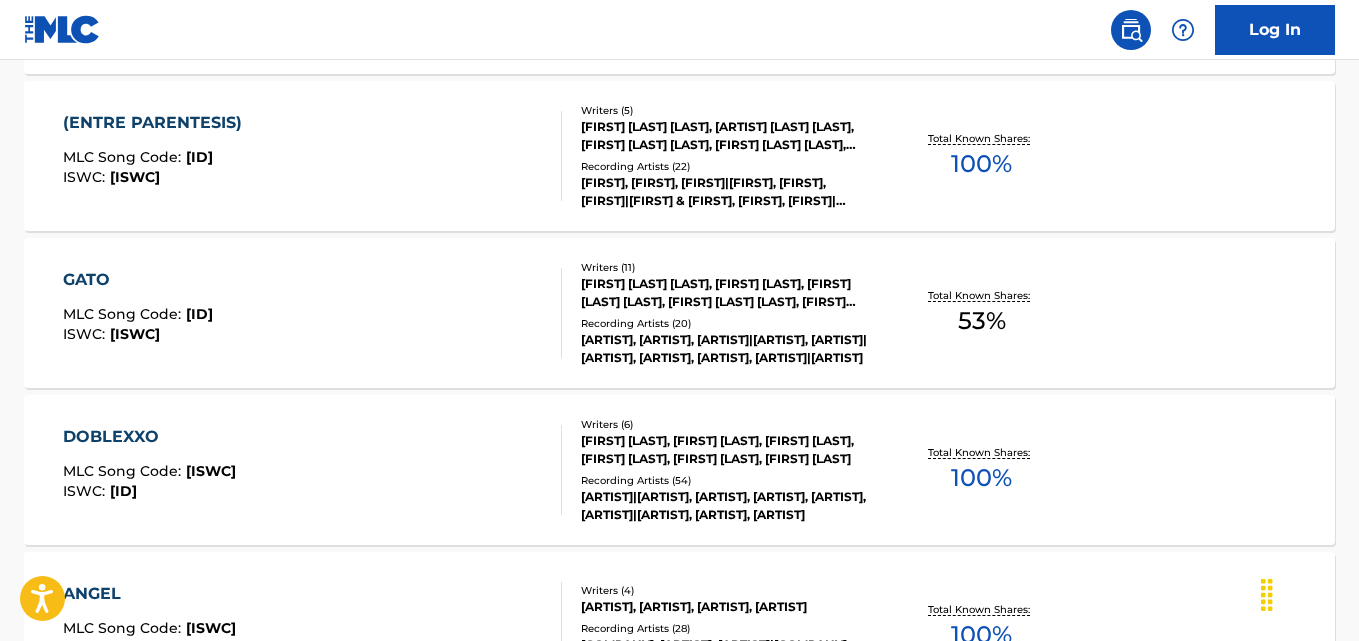 click on "Total Known Shares:" at bounding box center (981, 452) 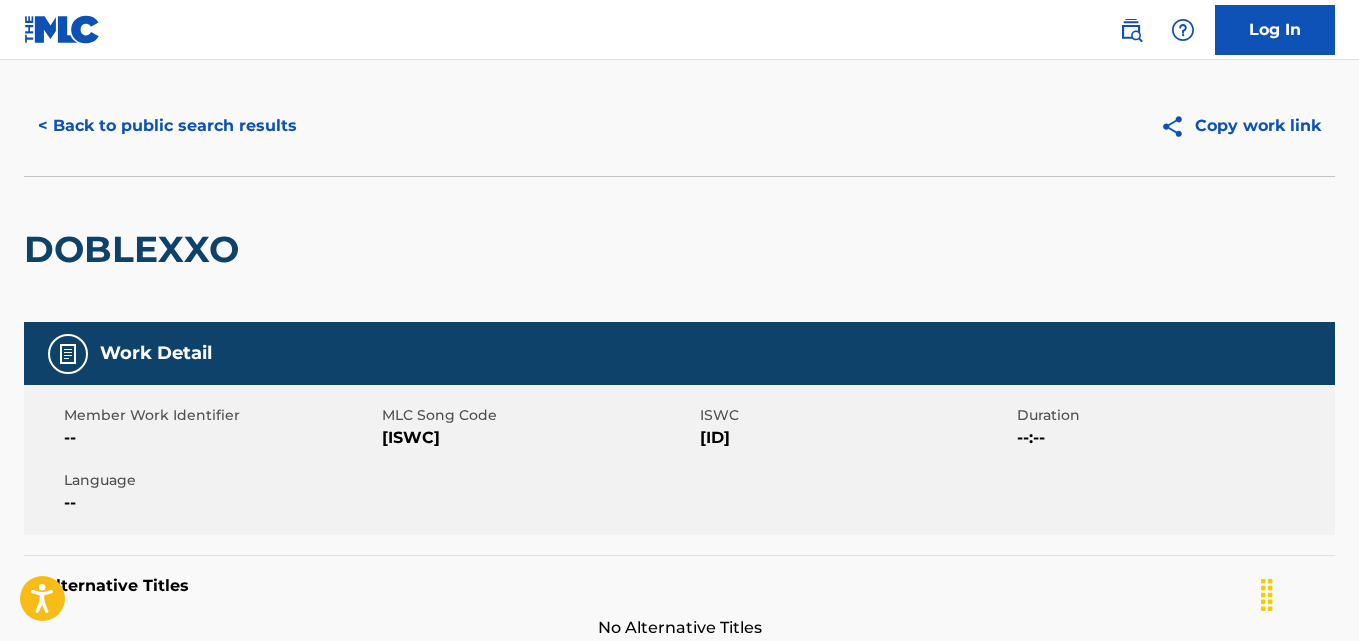 scroll, scrollTop: 0, scrollLeft: 0, axis: both 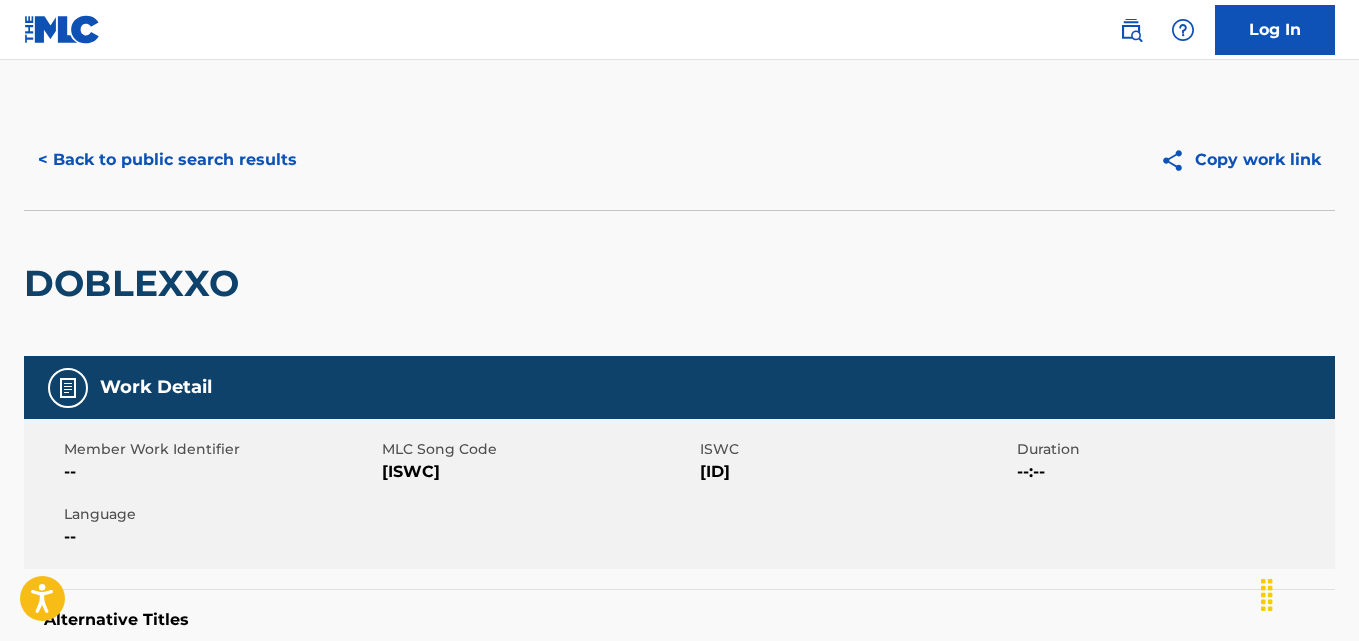 click on "< Back to public search results" at bounding box center (167, 160) 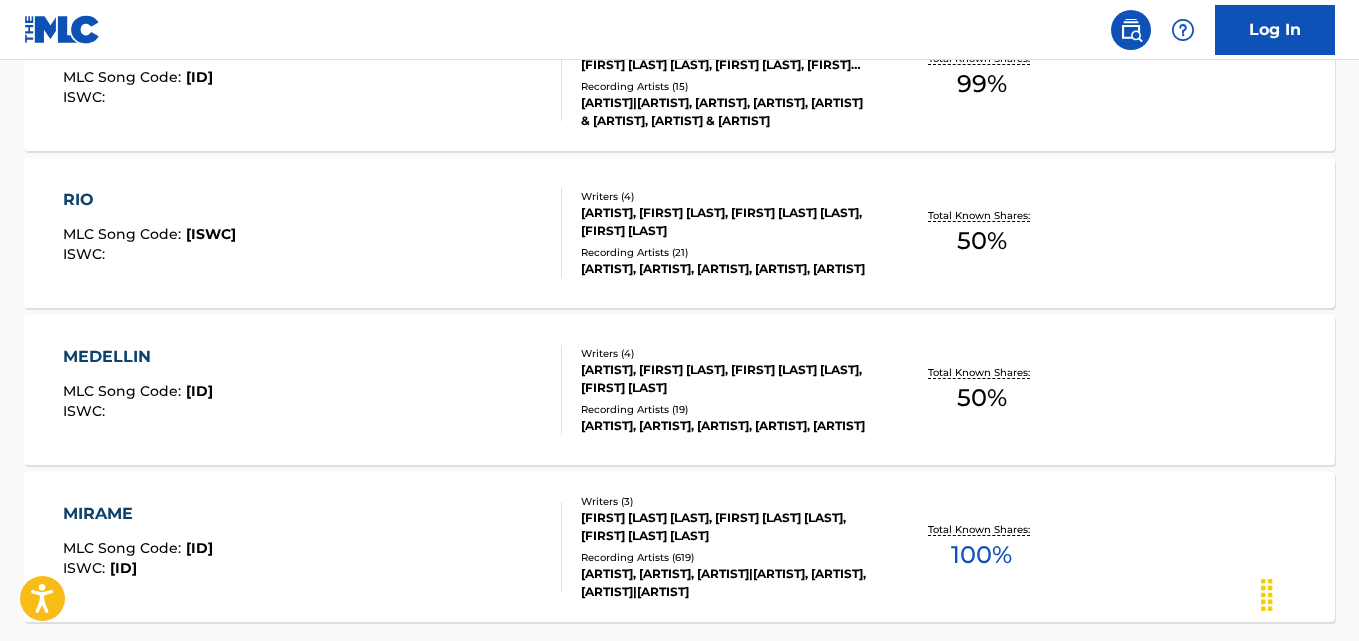 scroll, scrollTop: 1807, scrollLeft: 0, axis: vertical 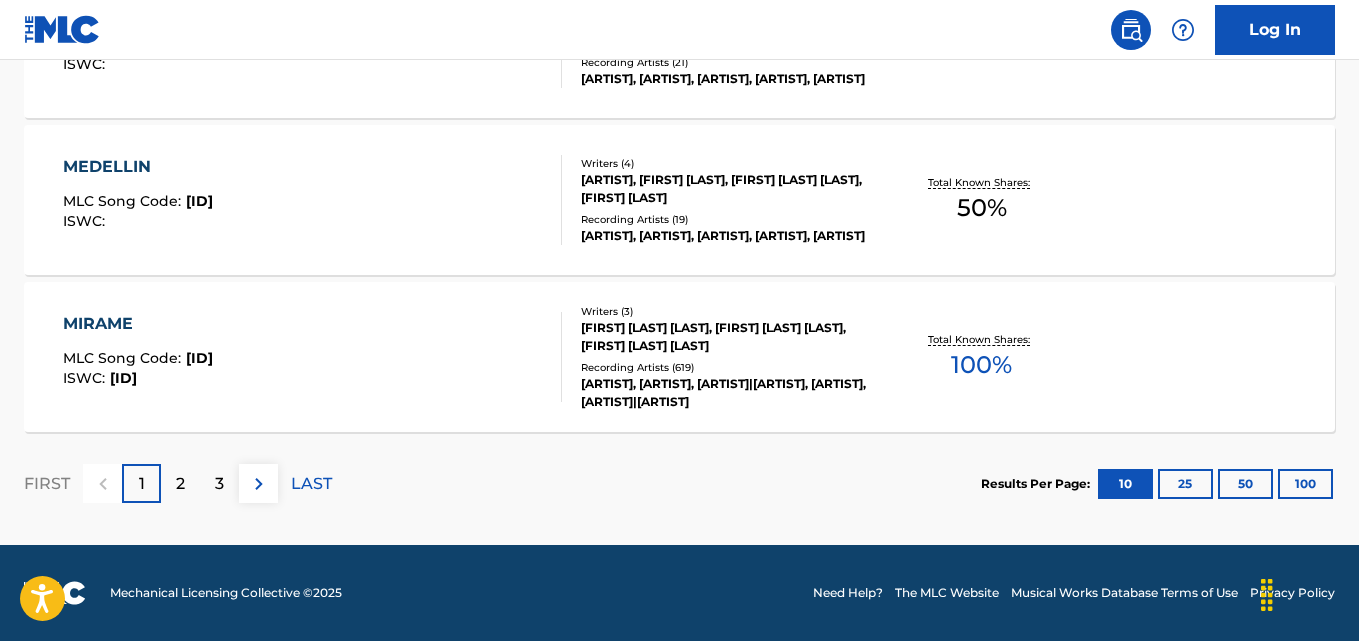 click on "Total Known Shares: 100 %" at bounding box center (982, 357) 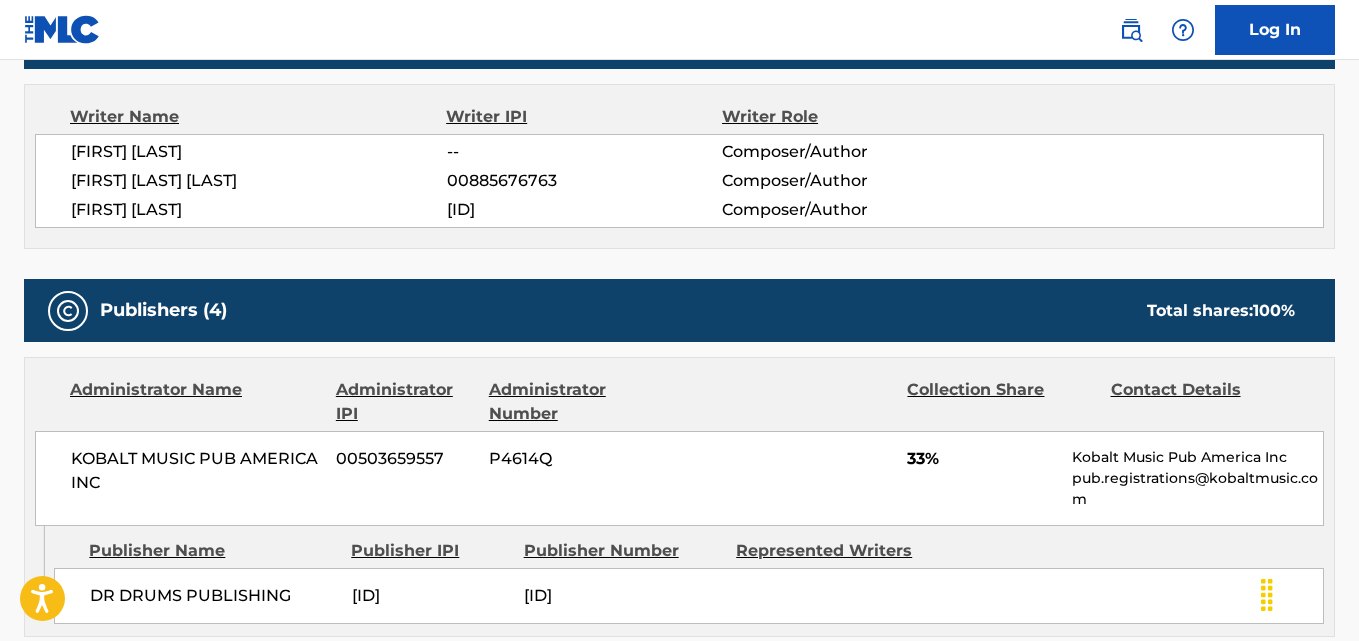 scroll, scrollTop: 0, scrollLeft: 0, axis: both 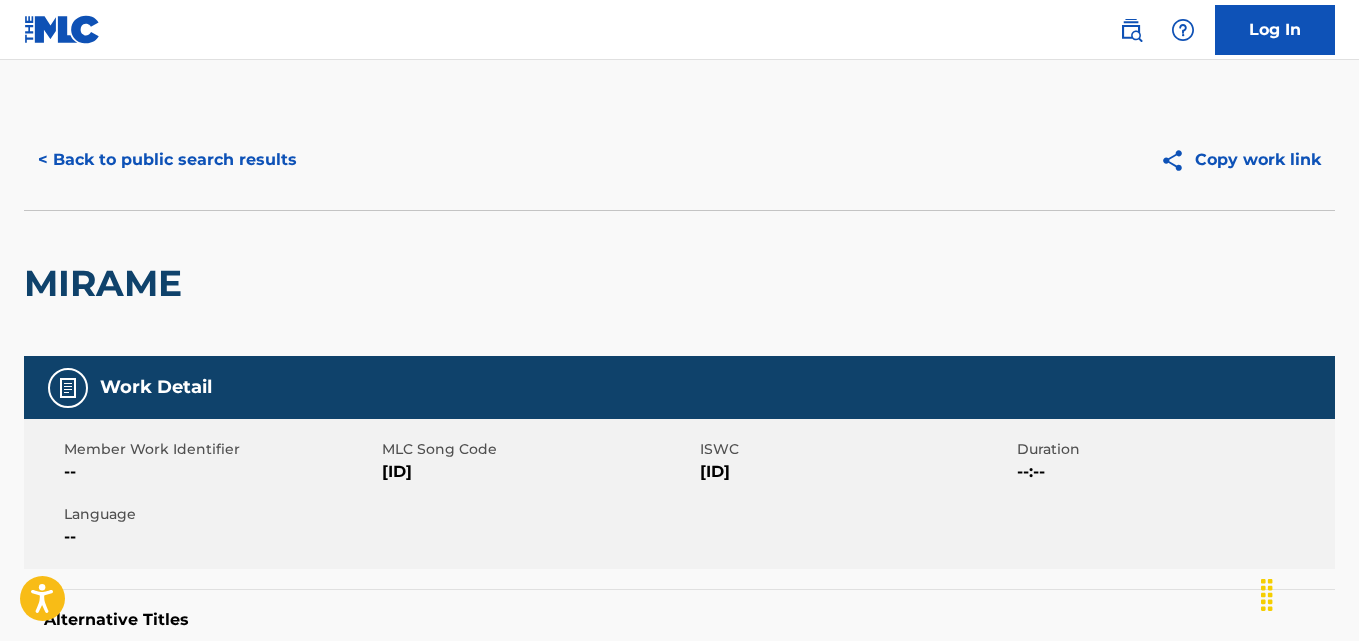 click on "< Back to public search results" at bounding box center [167, 160] 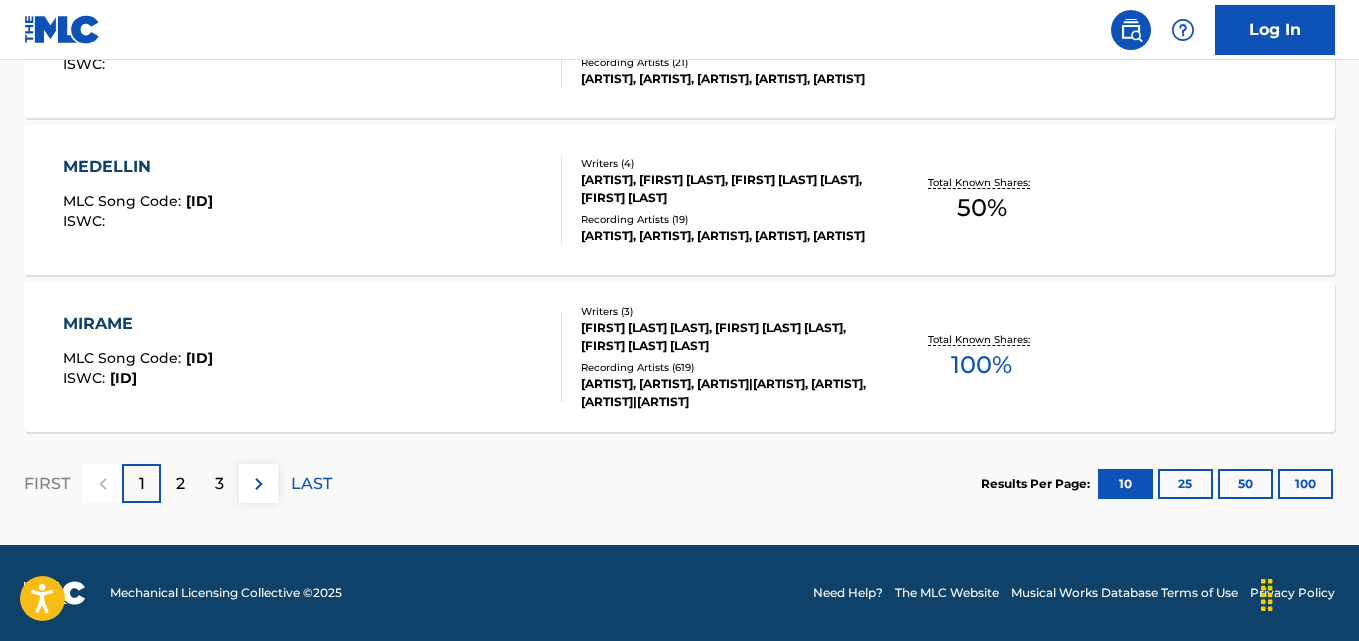 click on "2" at bounding box center [180, 483] 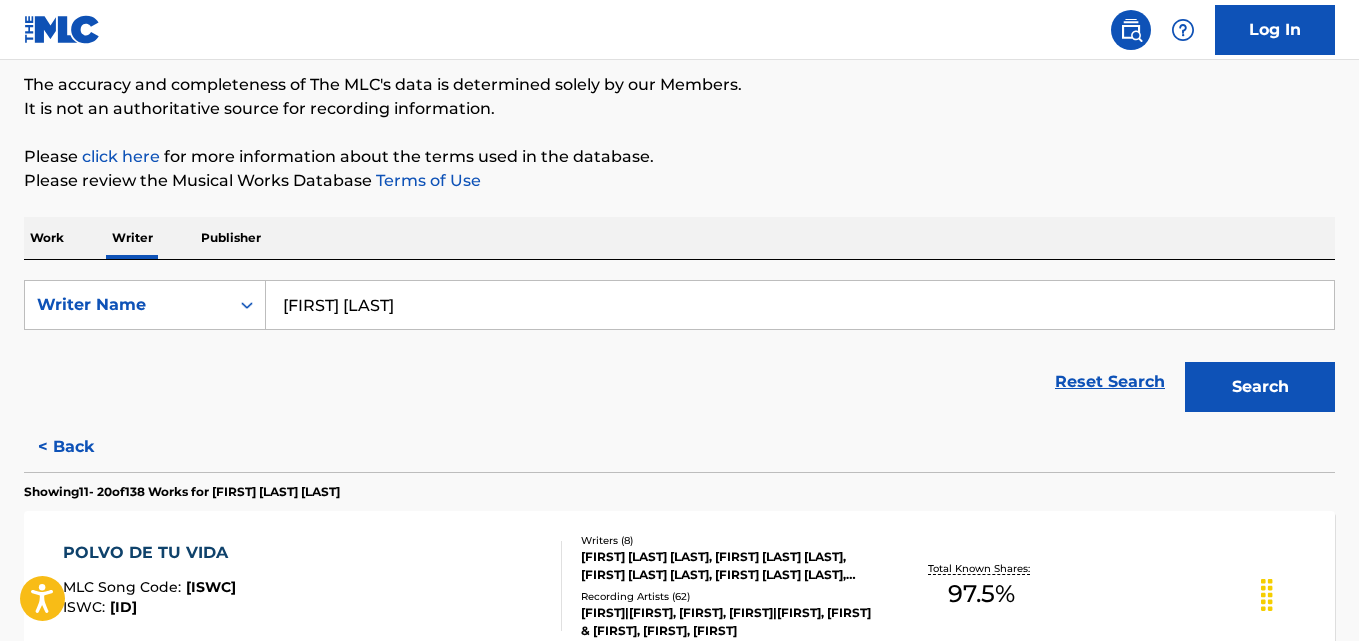 scroll, scrollTop: 1807, scrollLeft: 0, axis: vertical 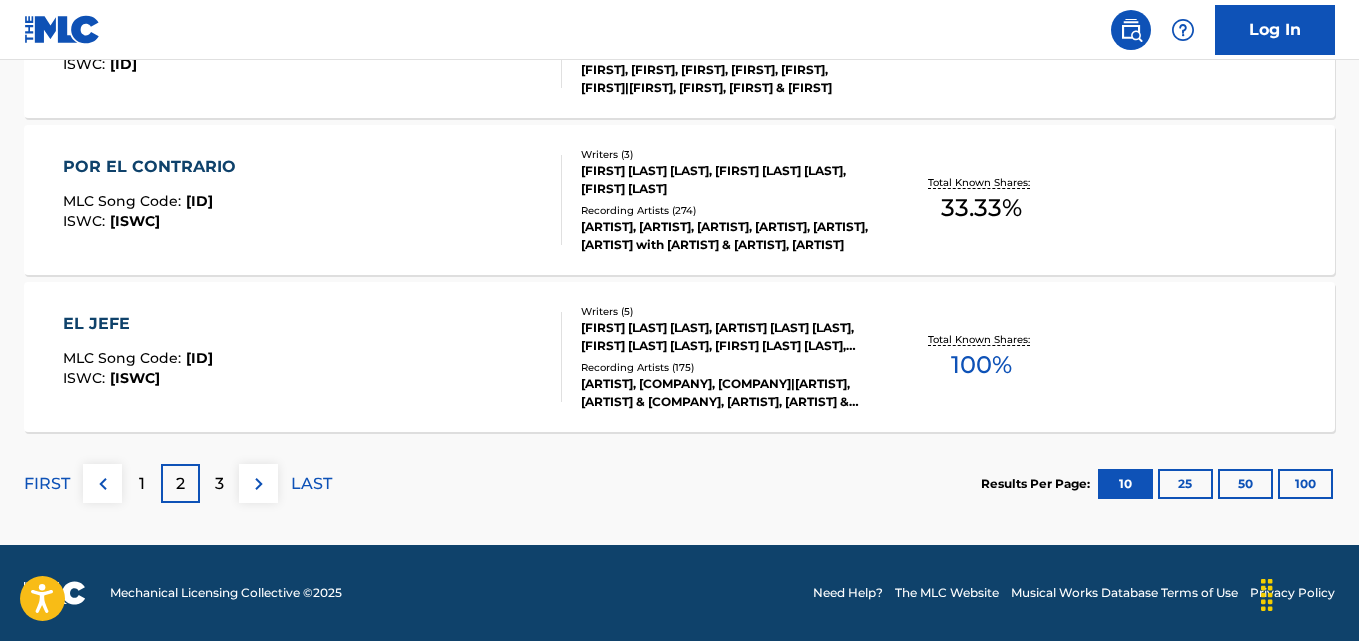click on "[FIRST] [LAST] [LAST], [ARTIST] [LAST] [LAST], [FIRST] [LAST] [LAST], [FIRST] [LAST] [LAST], [FIRST] [LAST] [LAST]" at bounding box center (727, 337) 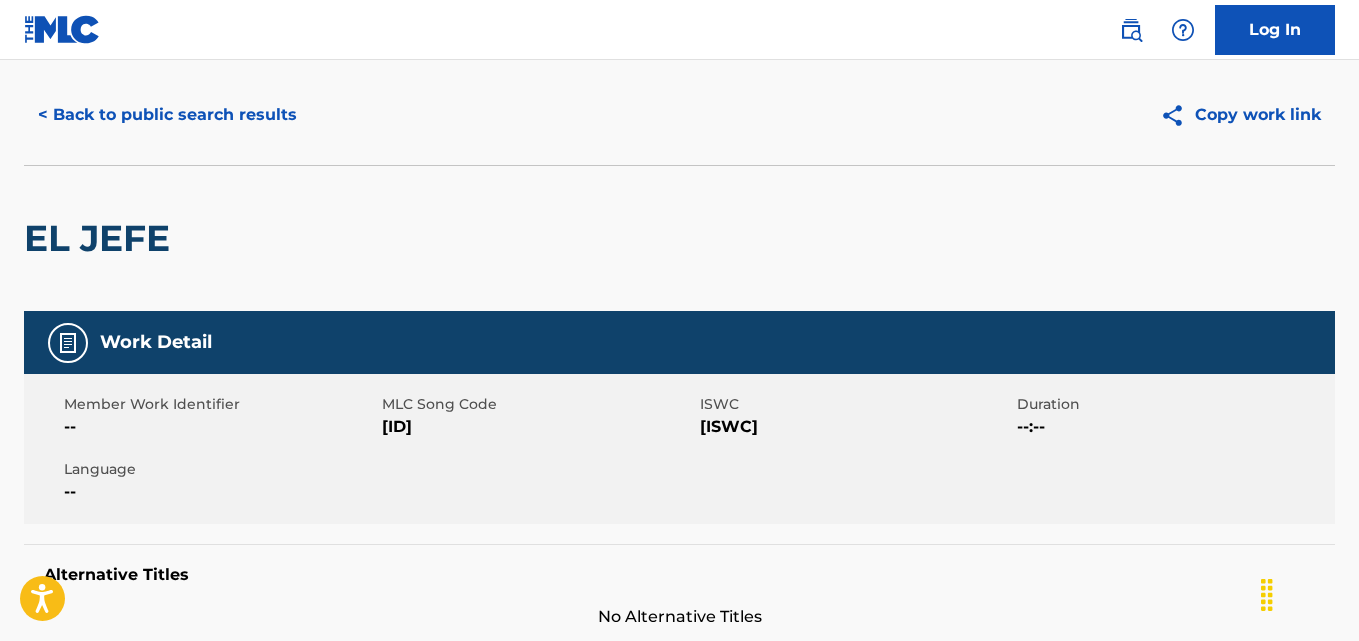 scroll, scrollTop: 0, scrollLeft: 0, axis: both 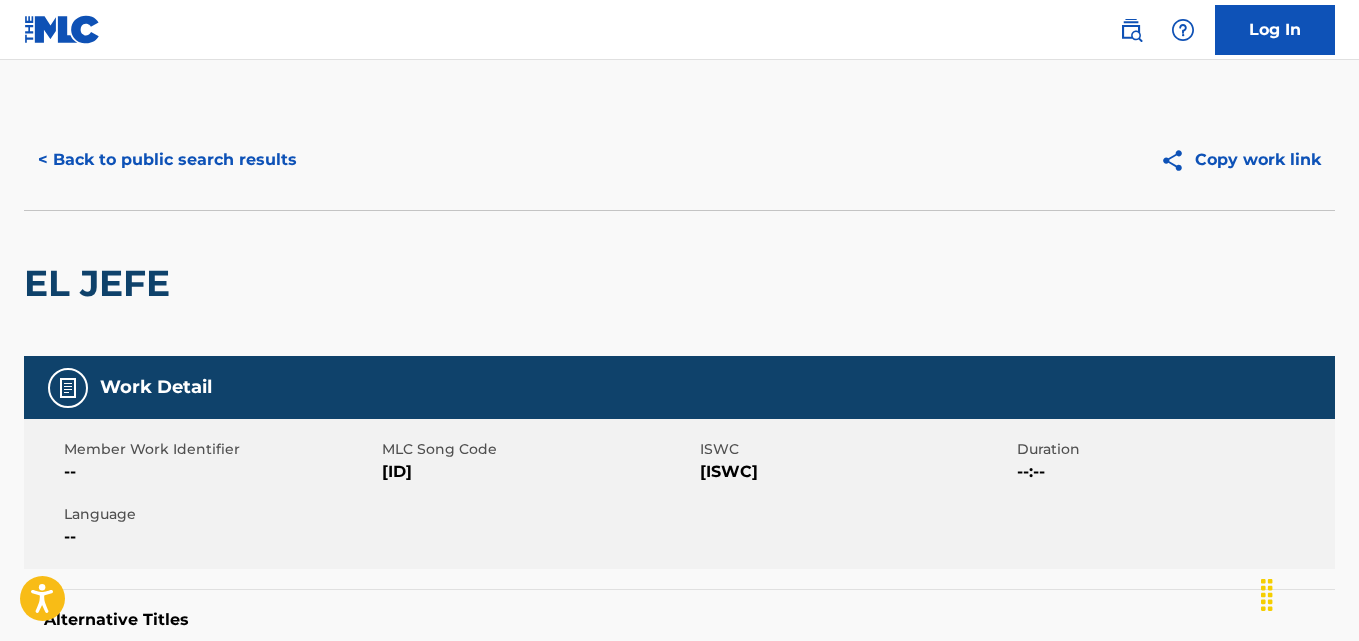 click on "< Back to public search results" at bounding box center [167, 160] 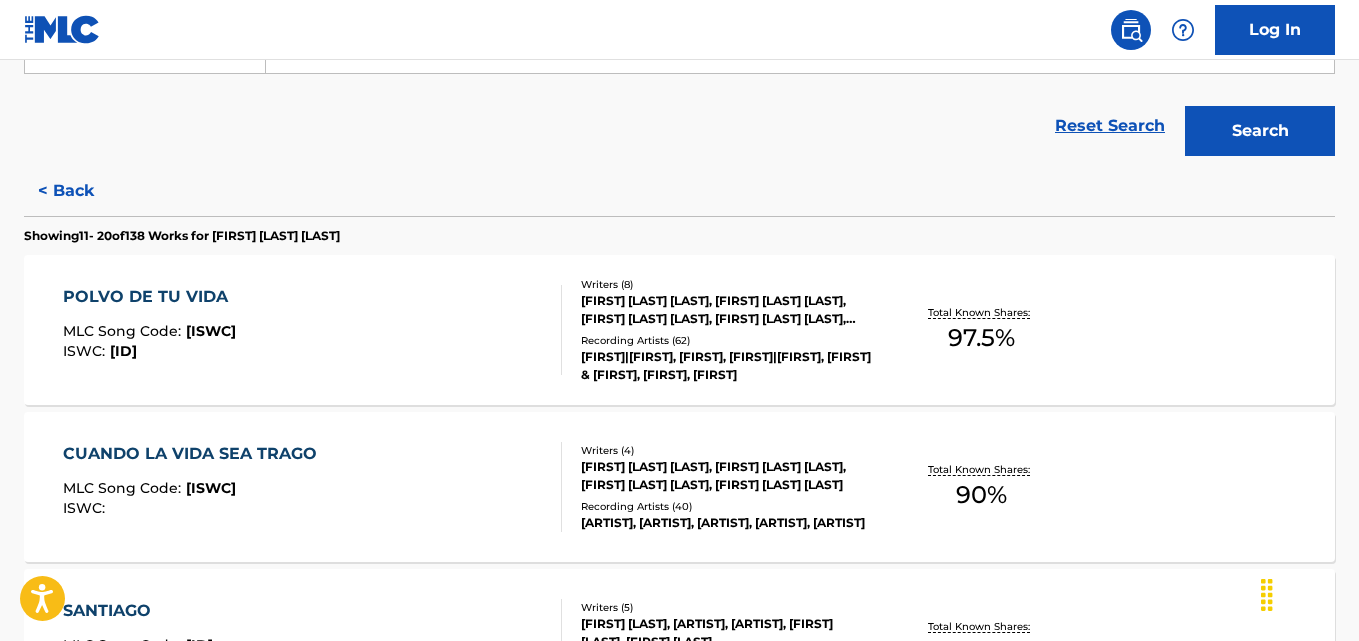 scroll, scrollTop: 437, scrollLeft: 0, axis: vertical 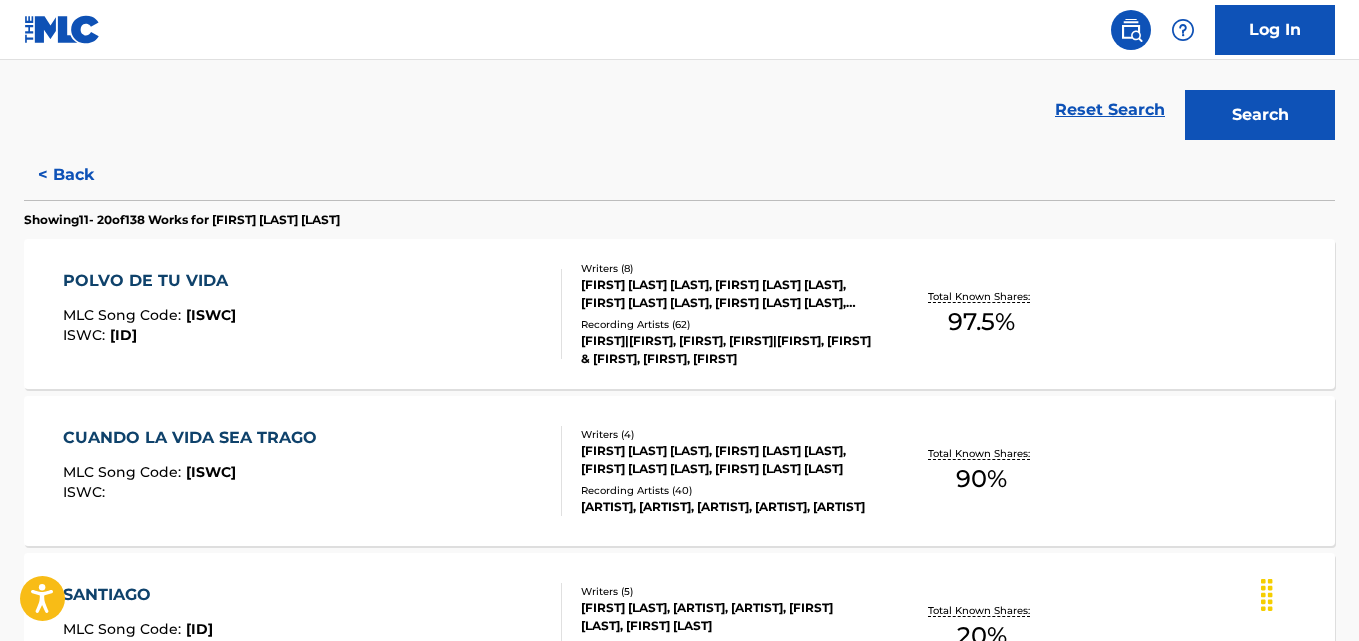 click on "Total Known Shares:" at bounding box center (981, 453) 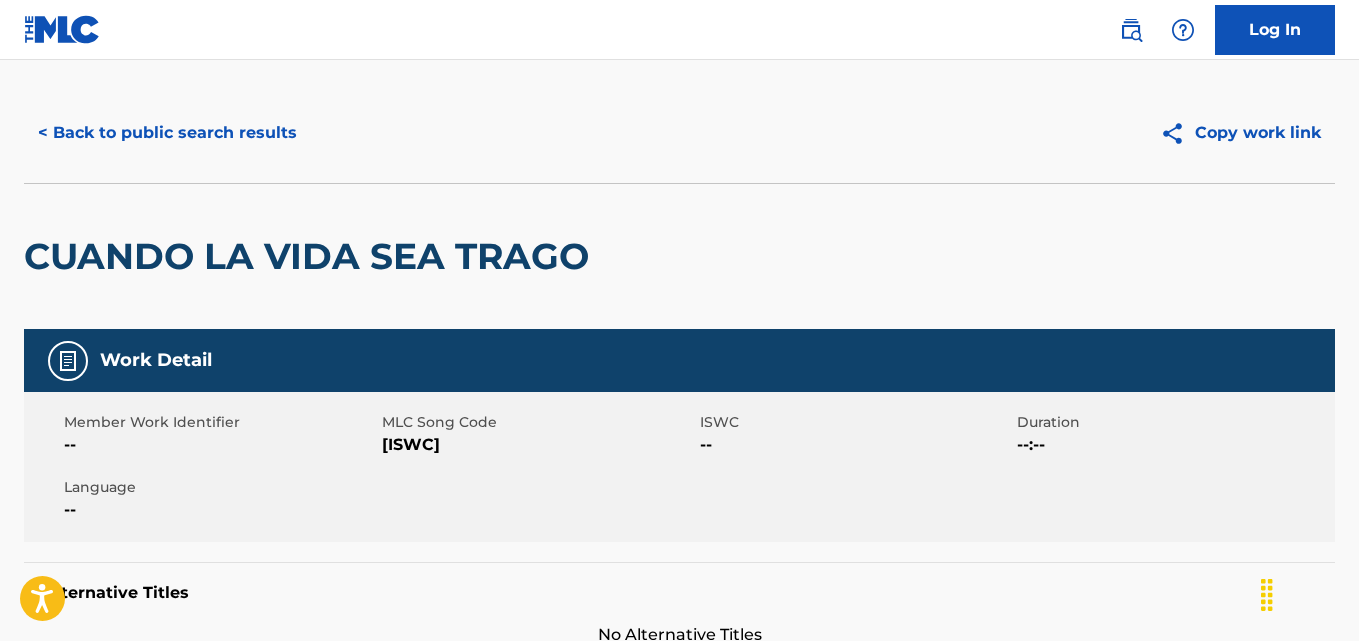 scroll, scrollTop: 0, scrollLeft: 0, axis: both 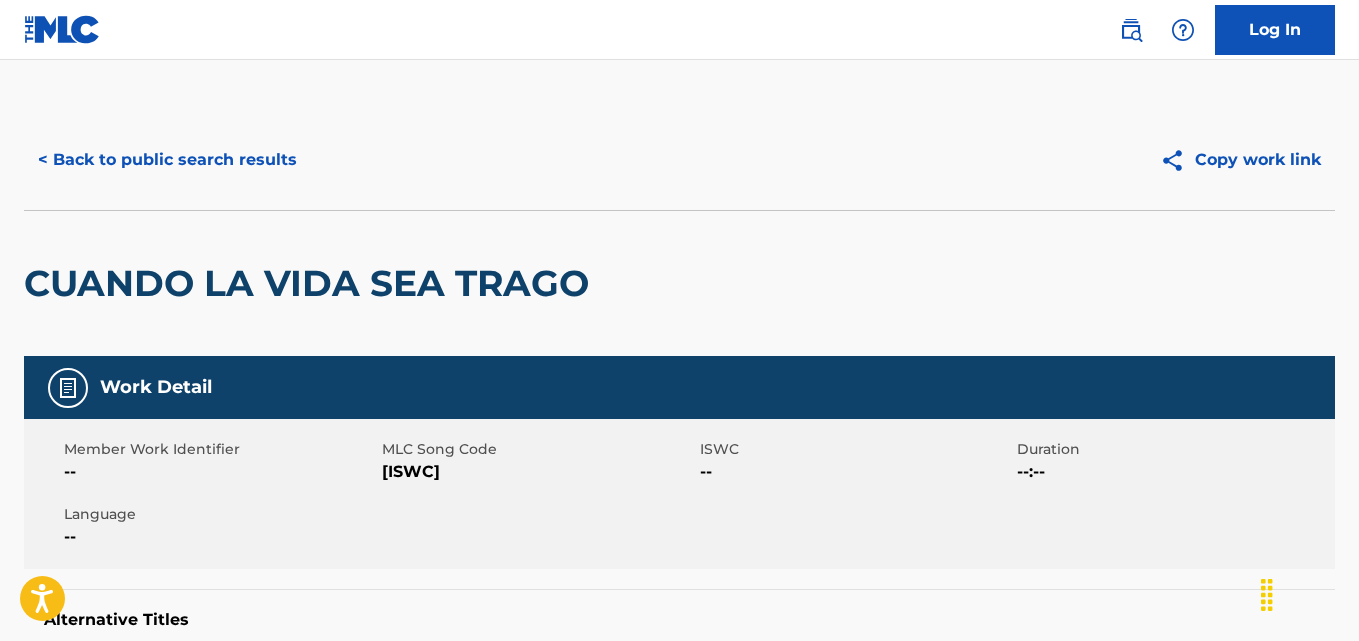 click on "< Back to public search results" at bounding box center [167, 160] 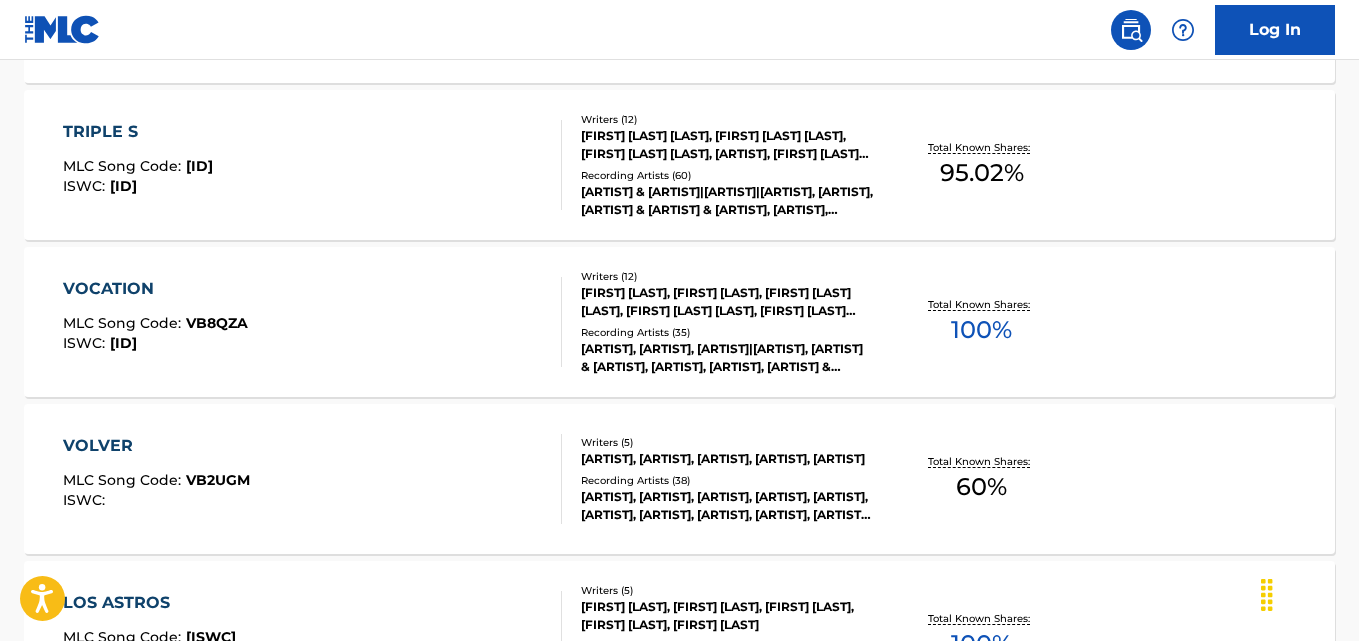 scroll, scrollTop: 1073, scrollLeft: 0, axis: vertical 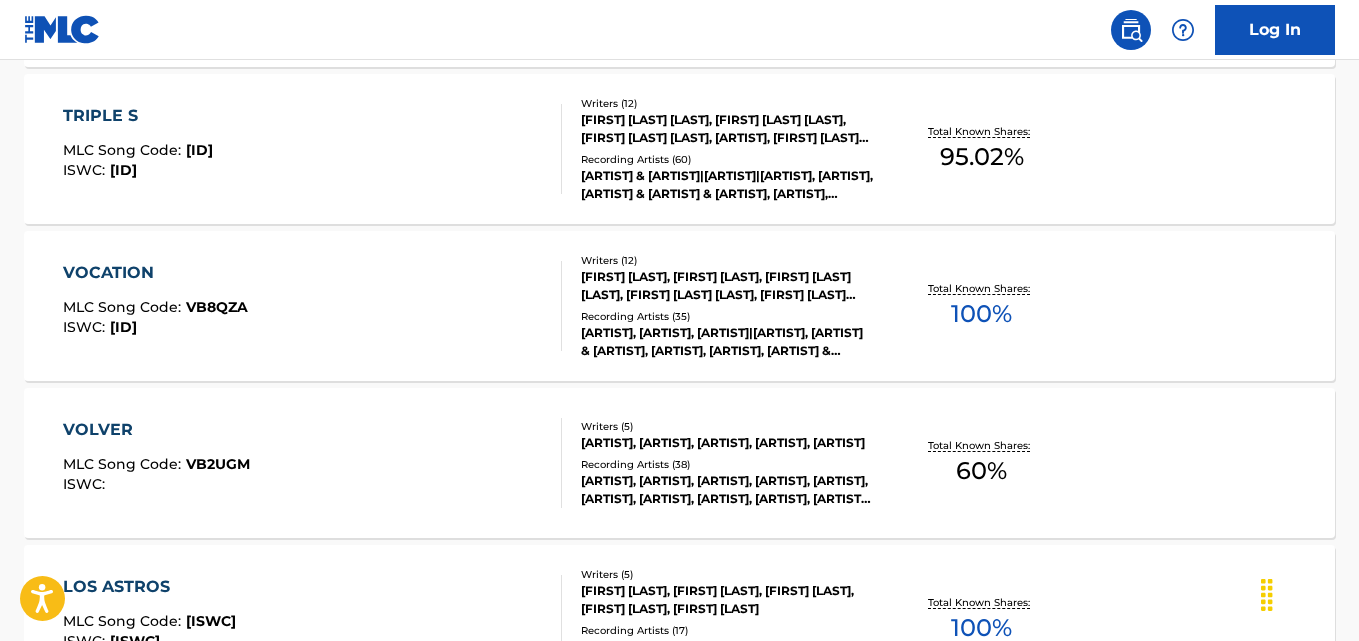 click on "[ISWC] Writers ( 5 ) [FIRST] [LAST], [FIRST] [LAST], [FIRST] [LAST], [FIRST] [LAST], [FIRST] [LAST] Recording Artists ( 38 ) [FIRST], [FIRST], [FIRST], [FIRST], [FIRST], [FIRST], [FIRST], [FIRST] FEAT. [FIRST], [FIRST], [FIRST], [FIRST], [FIRST] FEAT. [FIRST], [FIRST], [FIRST]" at bounding box center (679, 463) 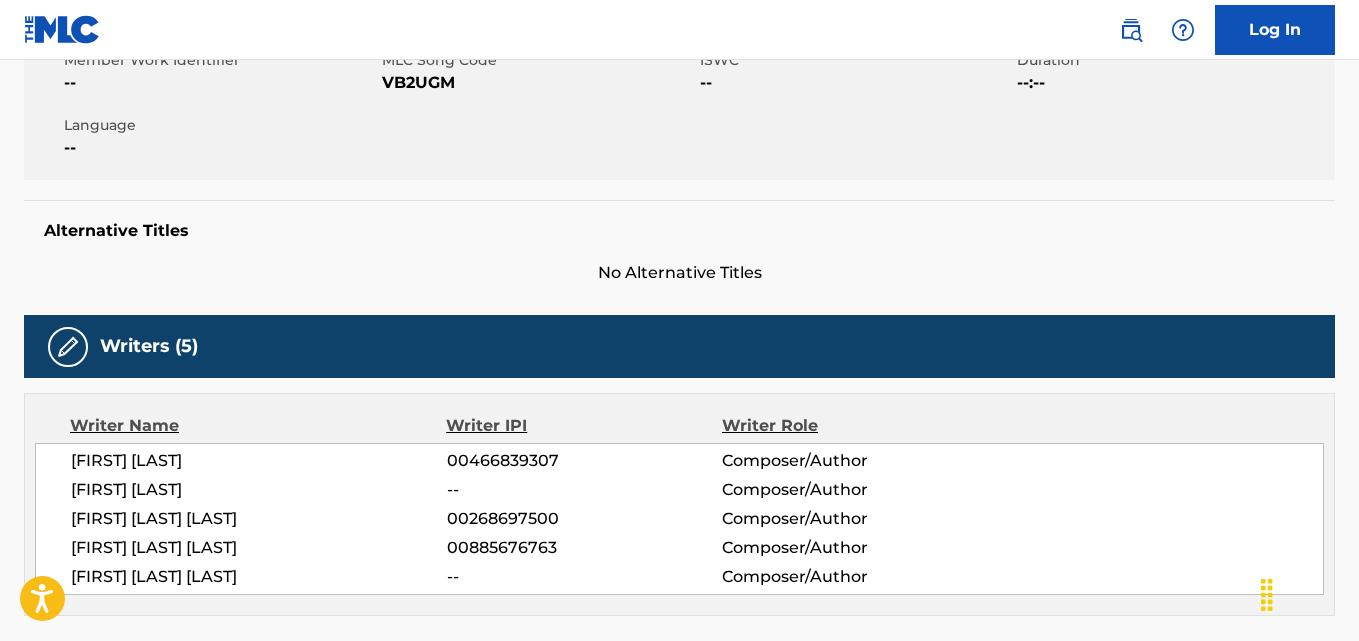 scroll, scrollTop: 0, scrollLeft: 0, axis: both 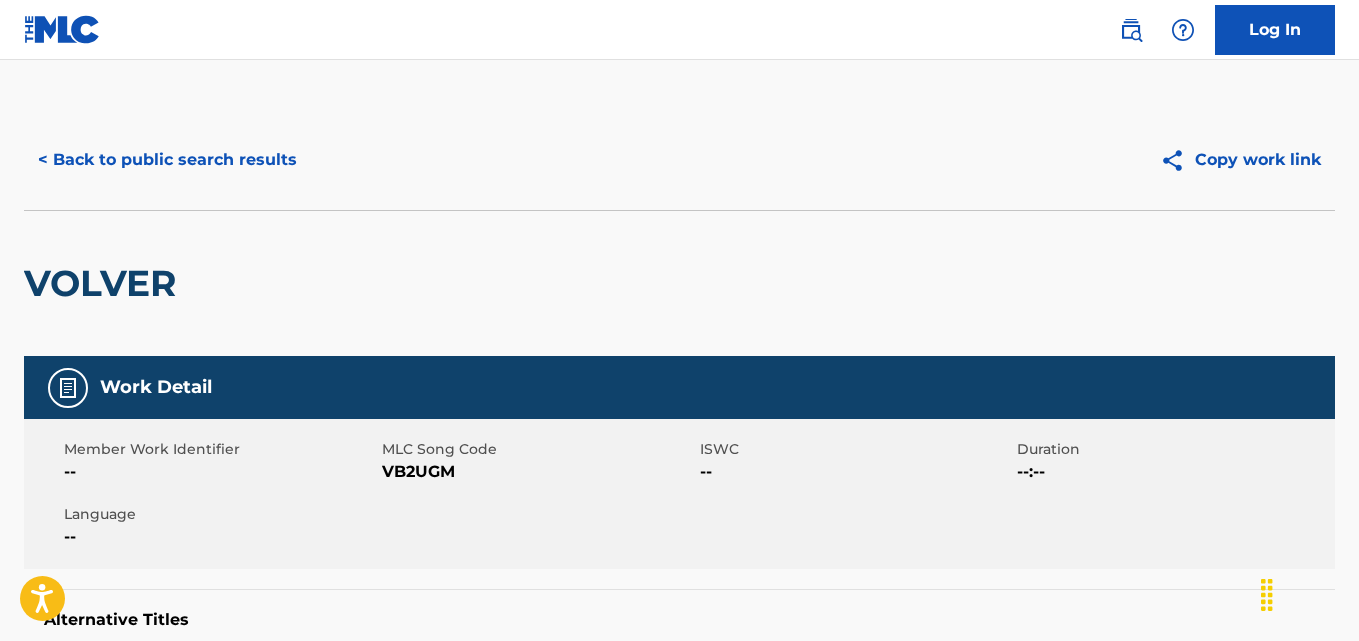 click on "< Back to public search results" at bounding box center [167, 160] 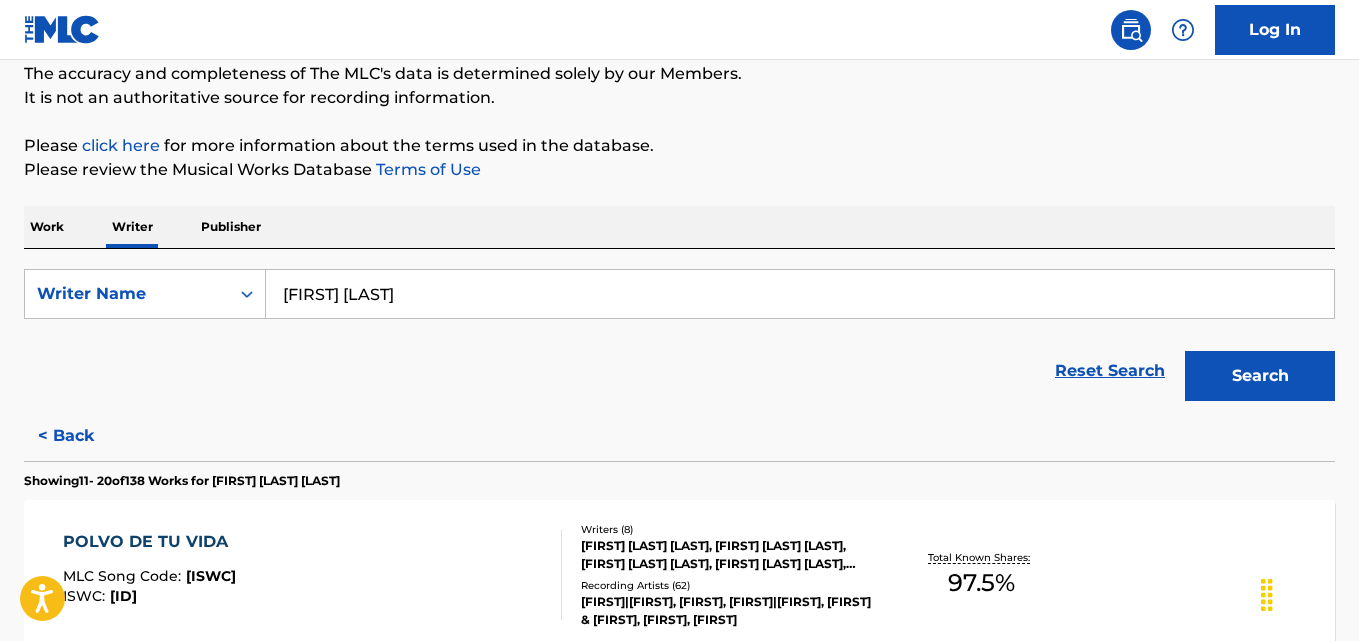 scroll, scrollTop: 177, scrollLeft: 0, axis: vertical 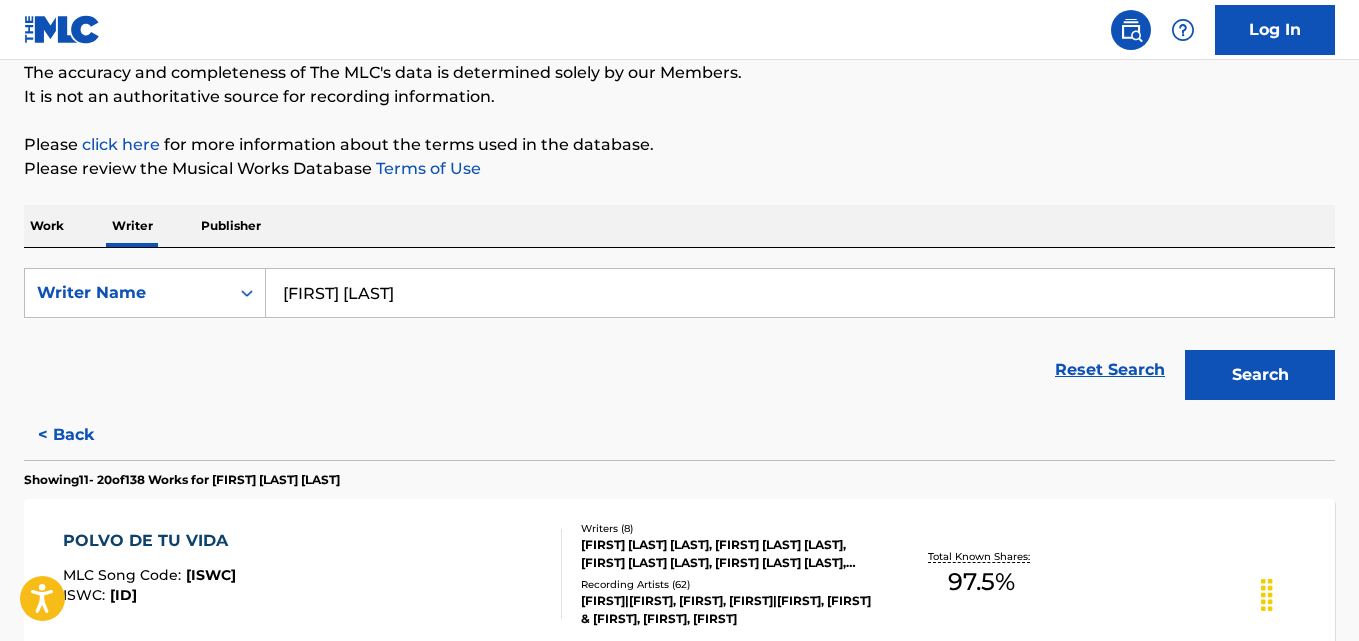 click on "[FIRST] [LAST]" at bounding box center [800, 293] 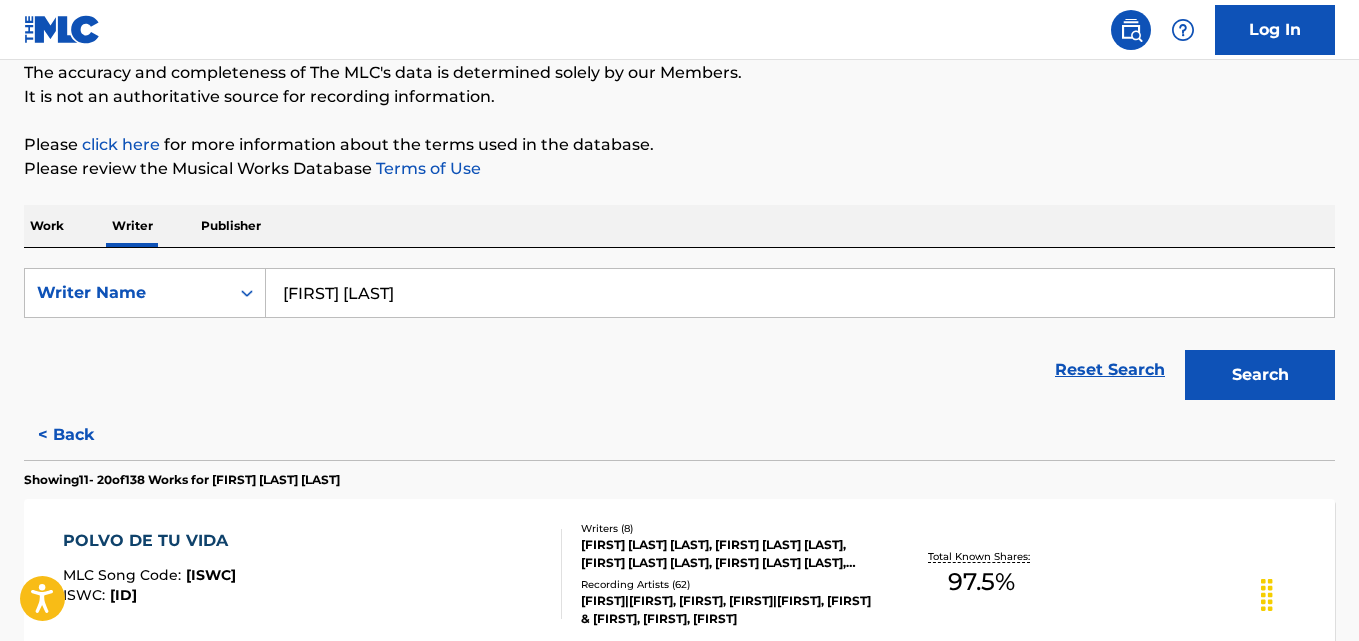 paste on "[FIRST] [LAST]" 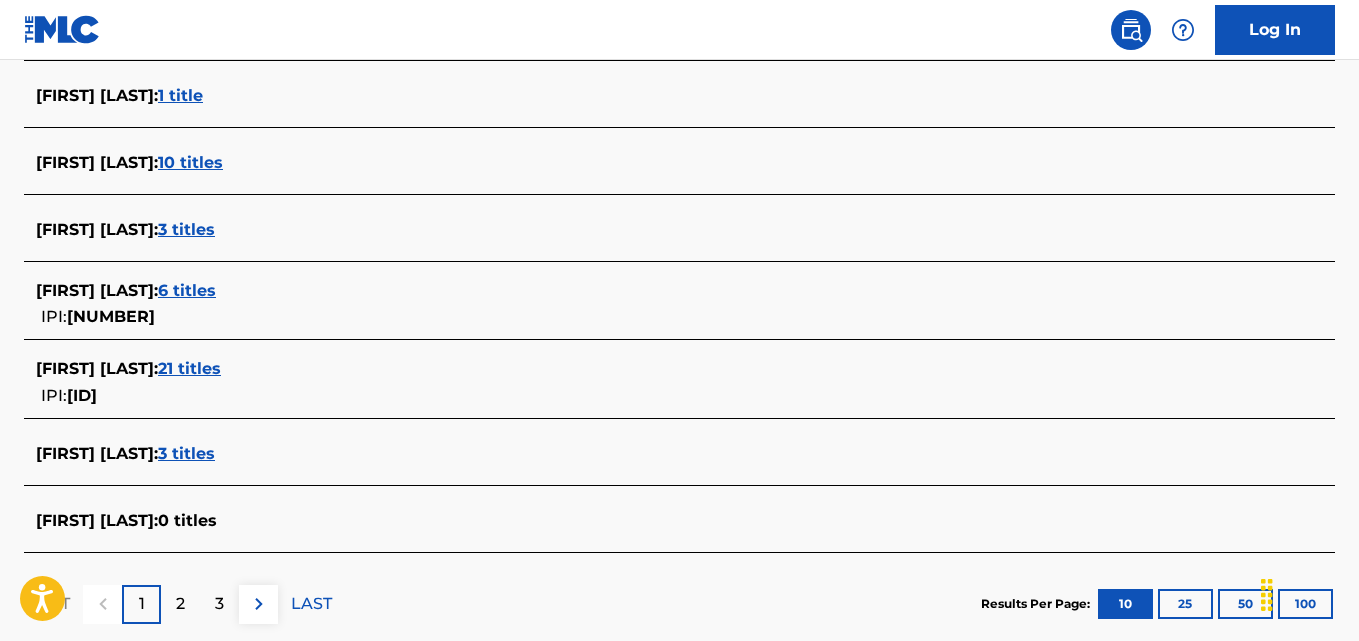 scroll, scrollTop: 770, scrollLeft: 0, axis: vertical 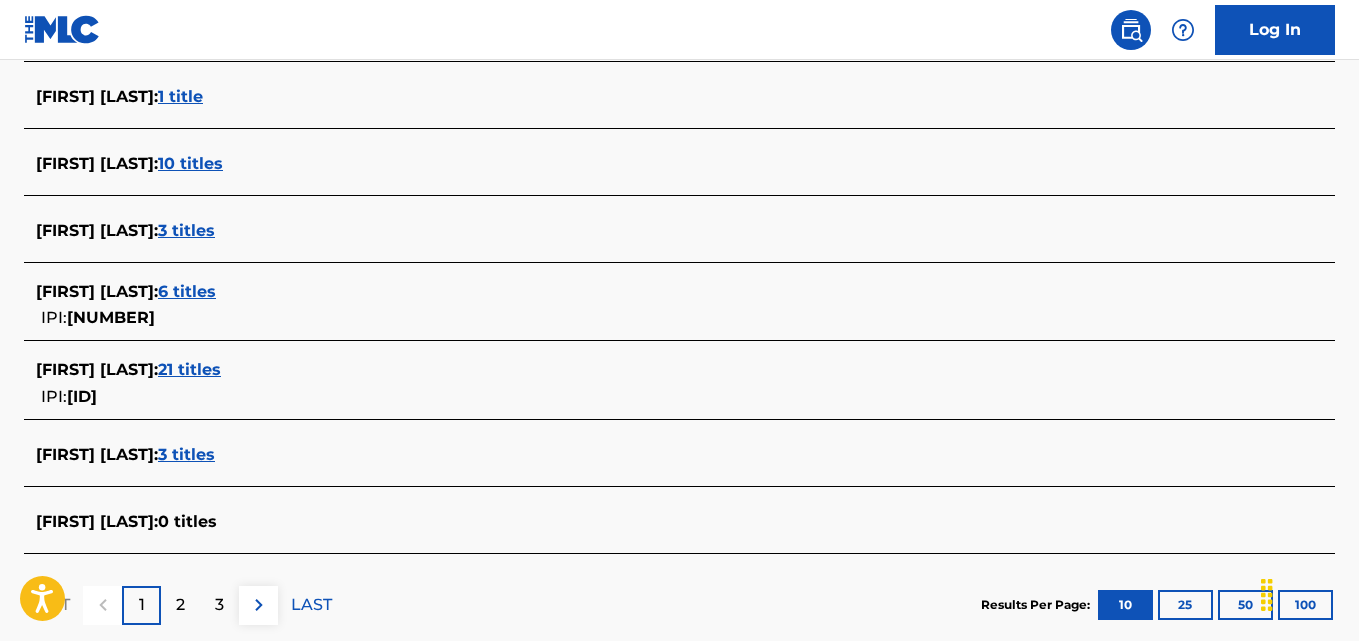 click on "21 titles" at bounding box center [189, 369] 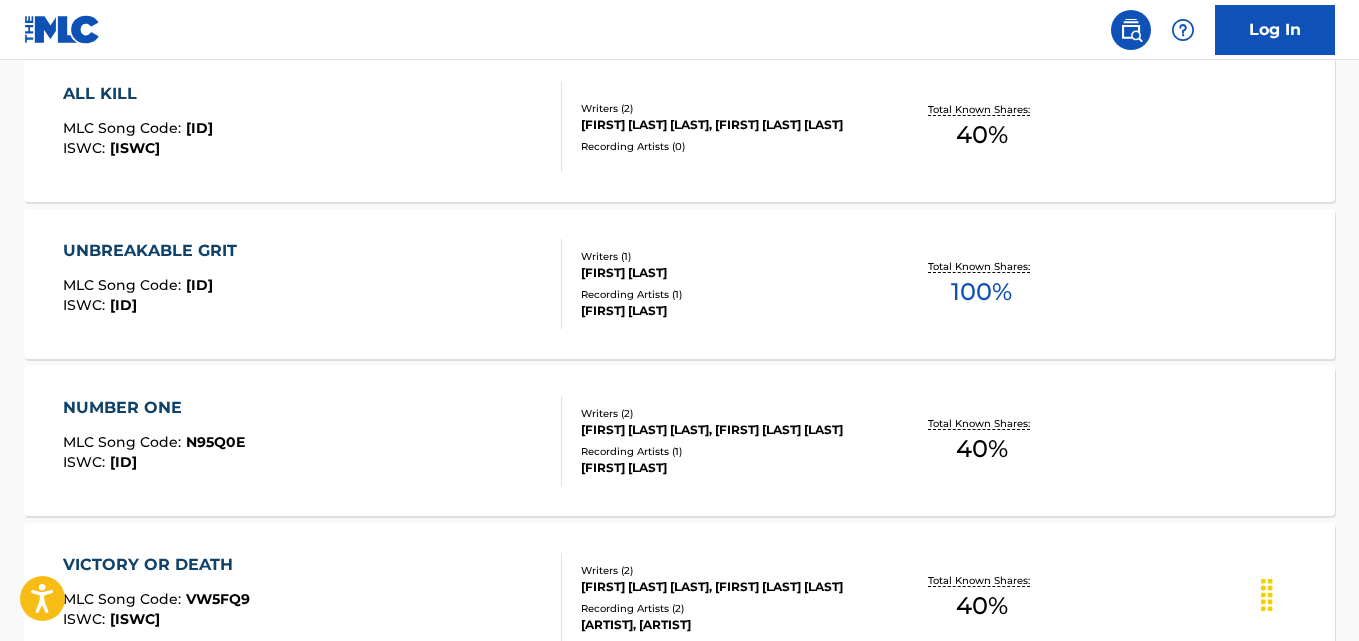 scroll, scrollTop: 940, scrollLeft: 0, axis: vertical 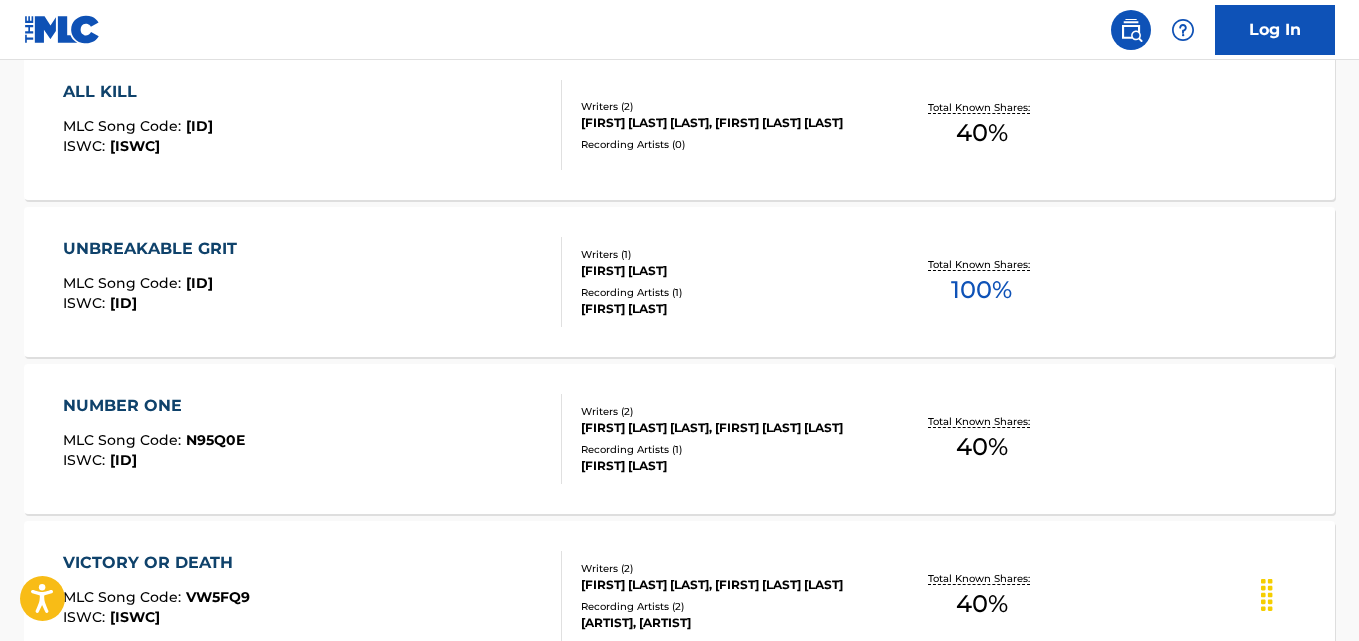 click on "[FIRST] [LAST]" at bounding box center [727, 309] 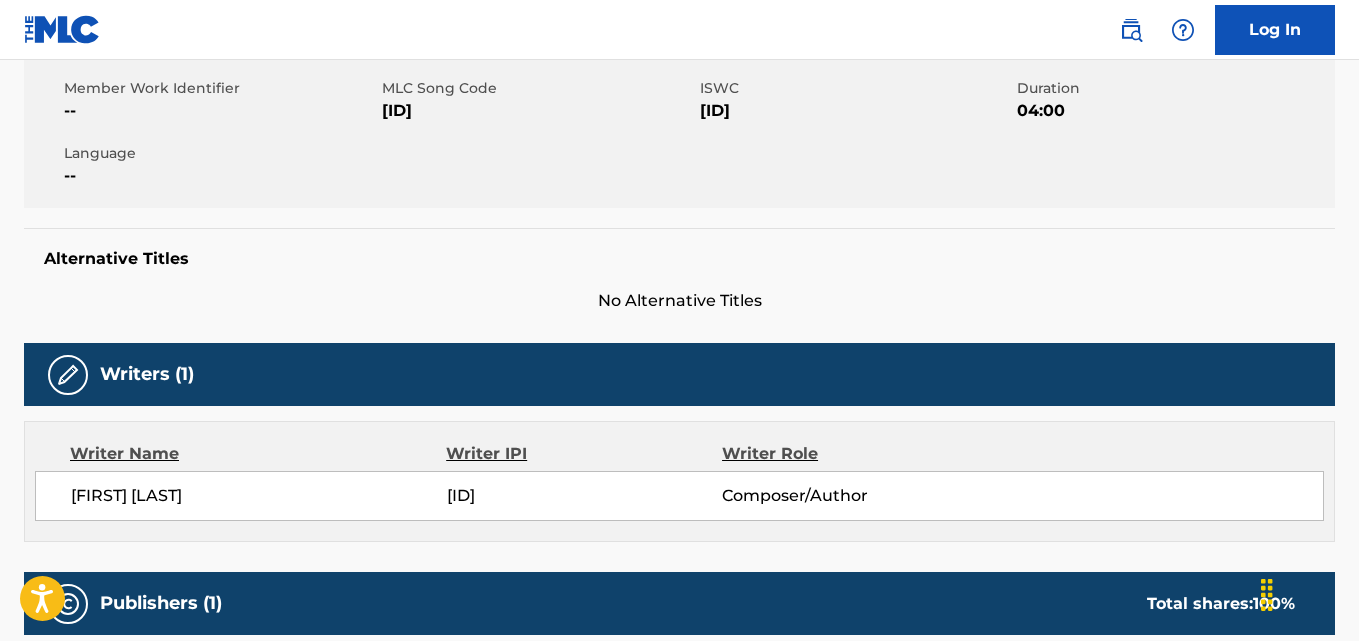 scroll, scrollTop: 262, scrollLeft: 0, axis: vertical 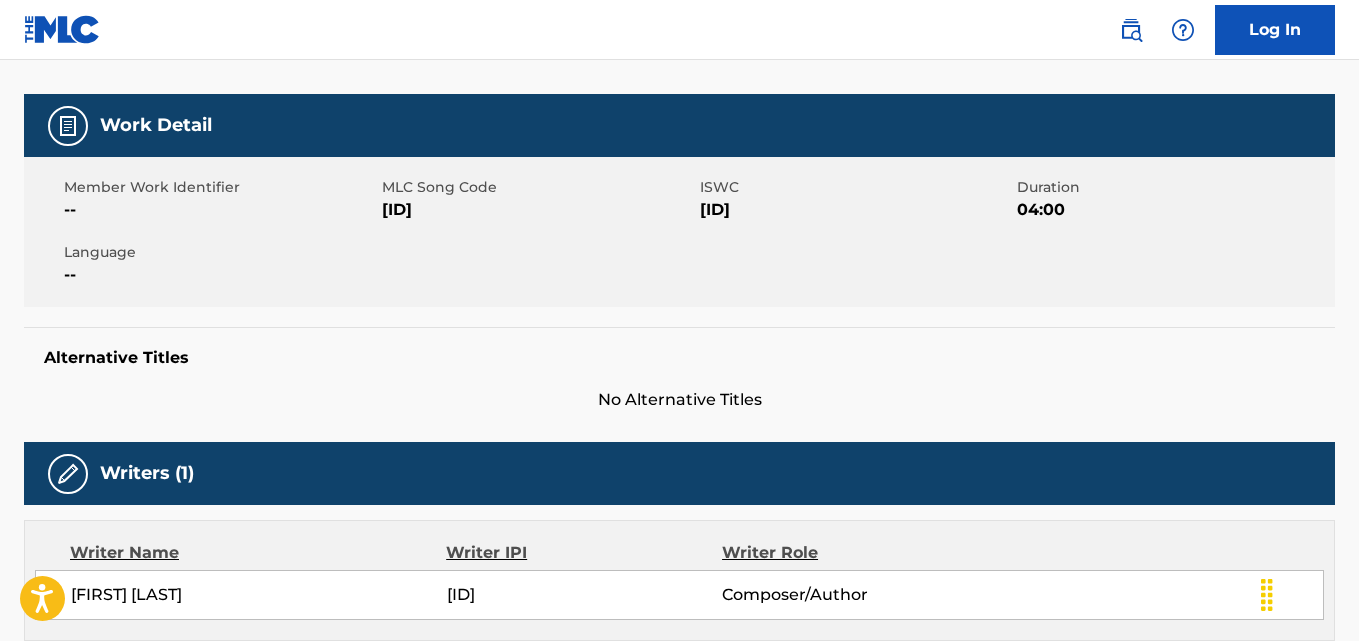 drag, startPoint x: 432, startPoint y: 213, endPoint x: 385, endPoint y: 219, distance: 47.38143 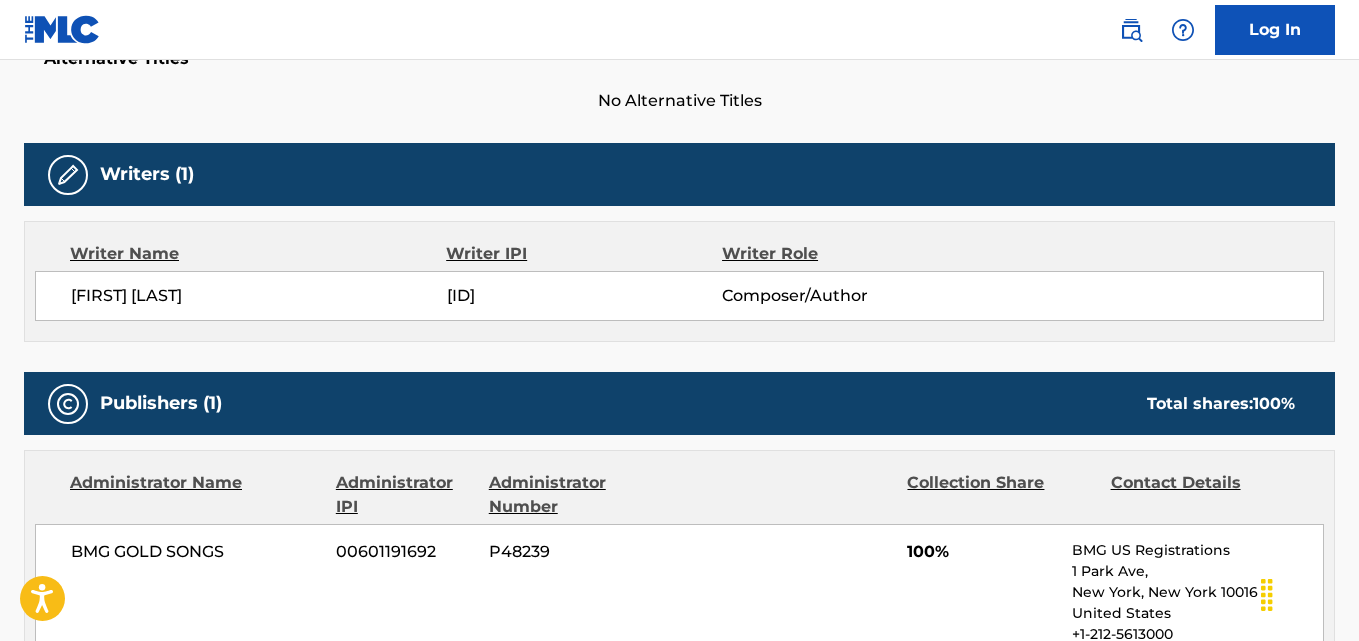 scroll, scrollTop: 565, scrollLeft: 0, axis: vertical 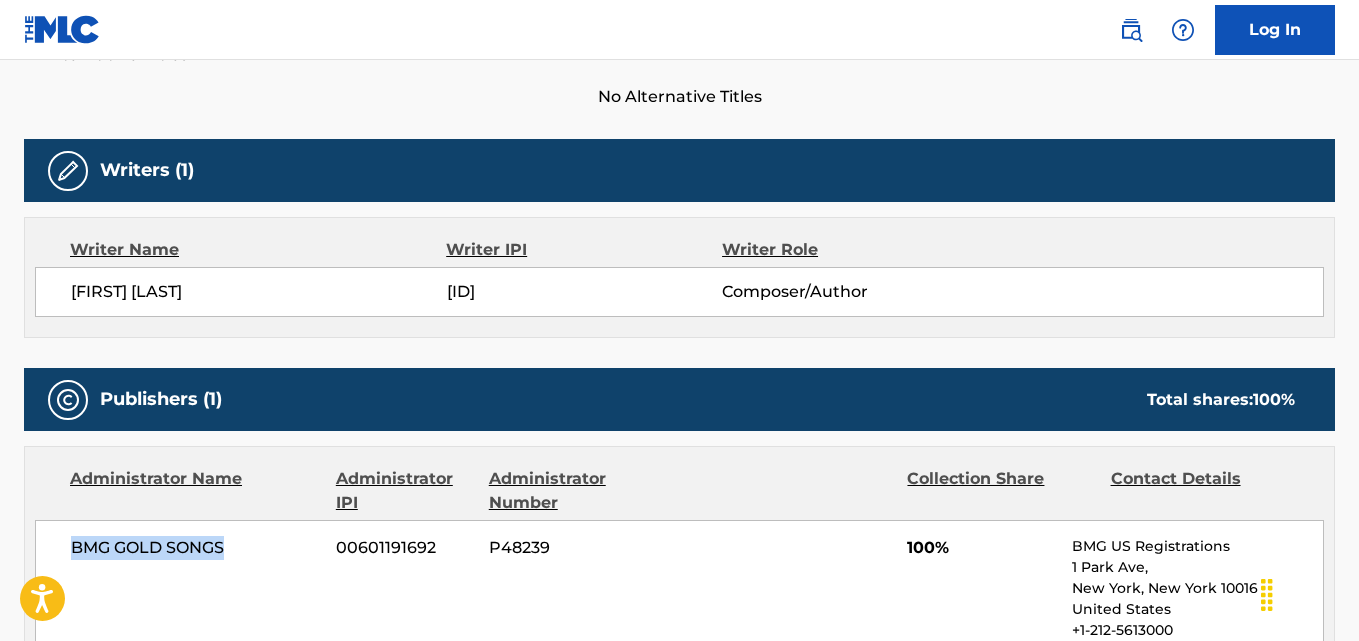 drag, startPoint x: 226, startPoint y: 552, endPoint x: 77, endPoint y: 561, distance: 149.27156 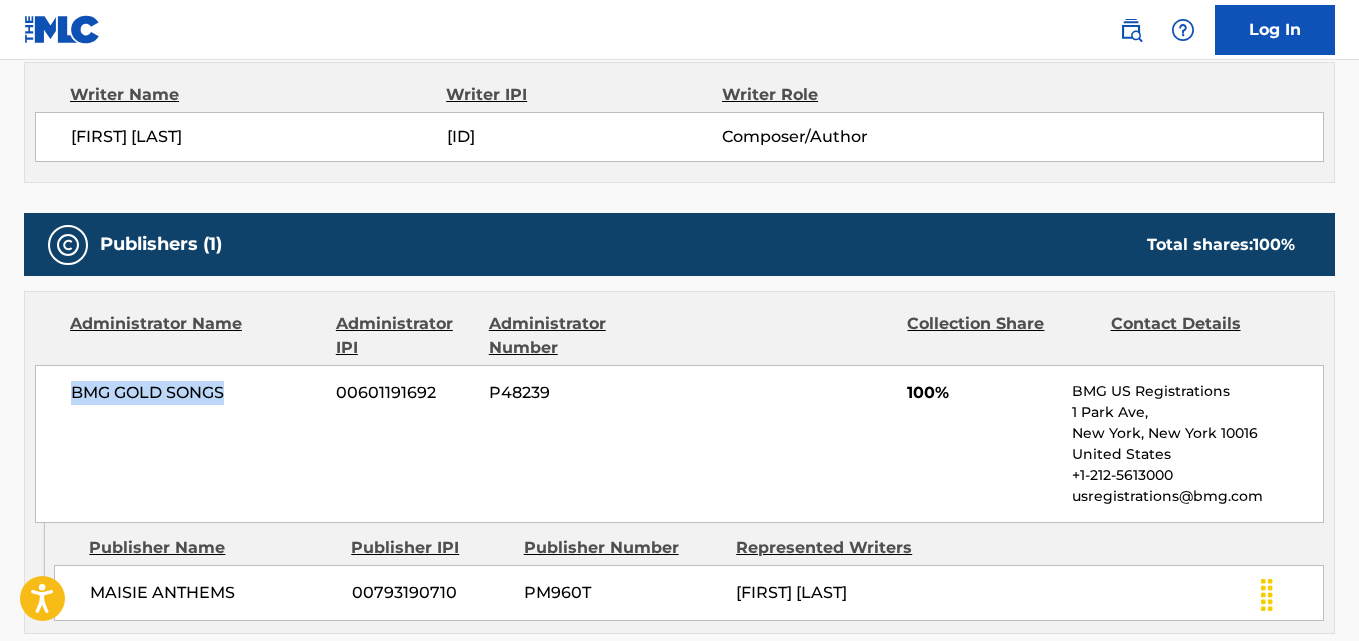 scroll, scrollTop: 605, scrollLeft: 0, axis: vertical 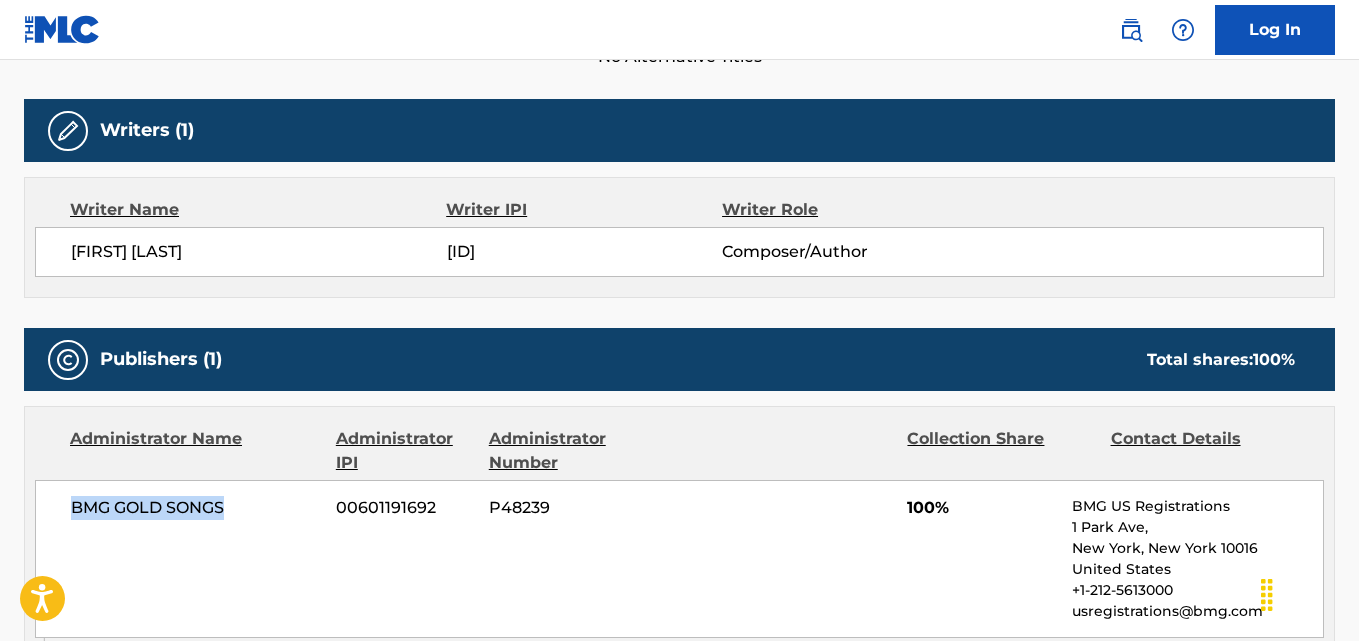 drag, startPoint x: 566, startPoint y: 243, endPoint x: 419, endPoint y: 266, distance: 148.78844 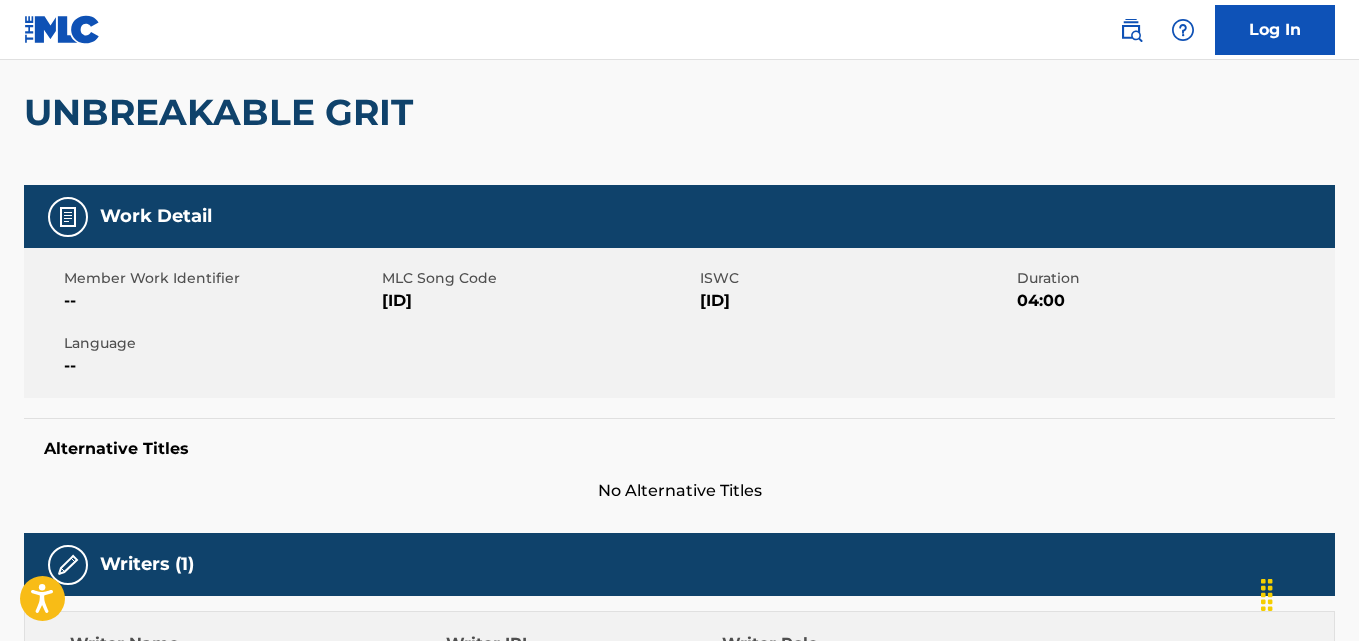 scroll, scrollTop: 0, scrollLeft: 0, axis: both 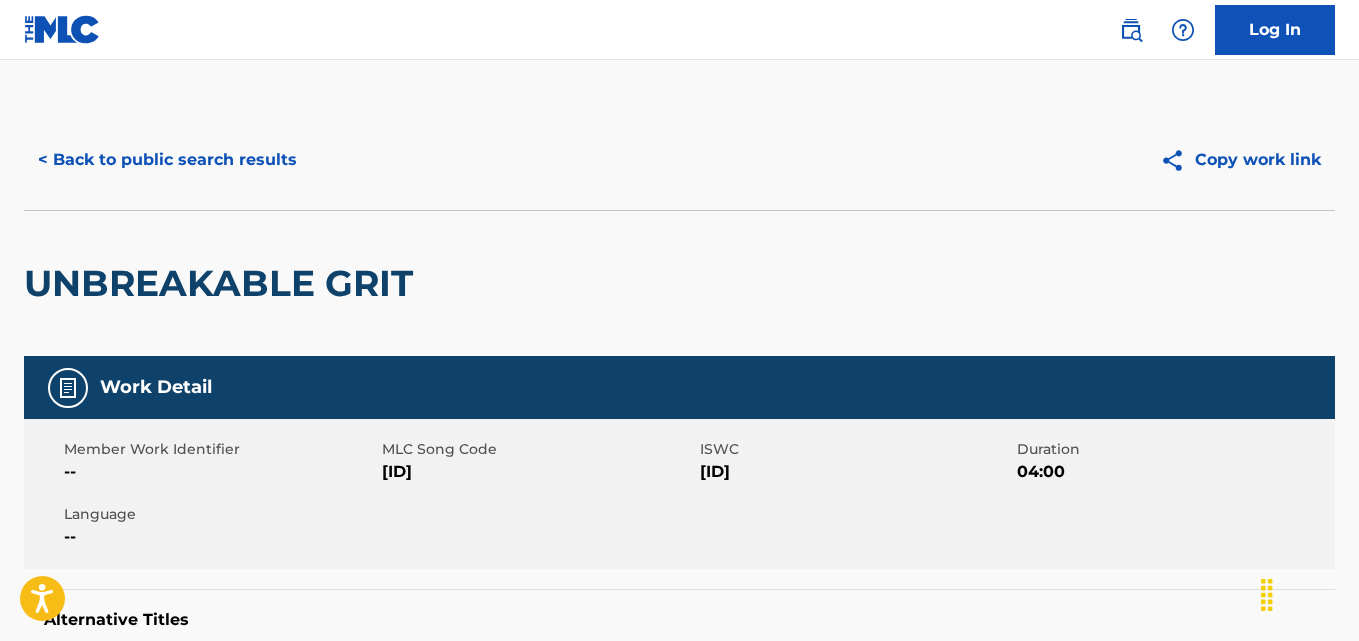 click on "< Back to public search results" at bounding box center [167, 160] 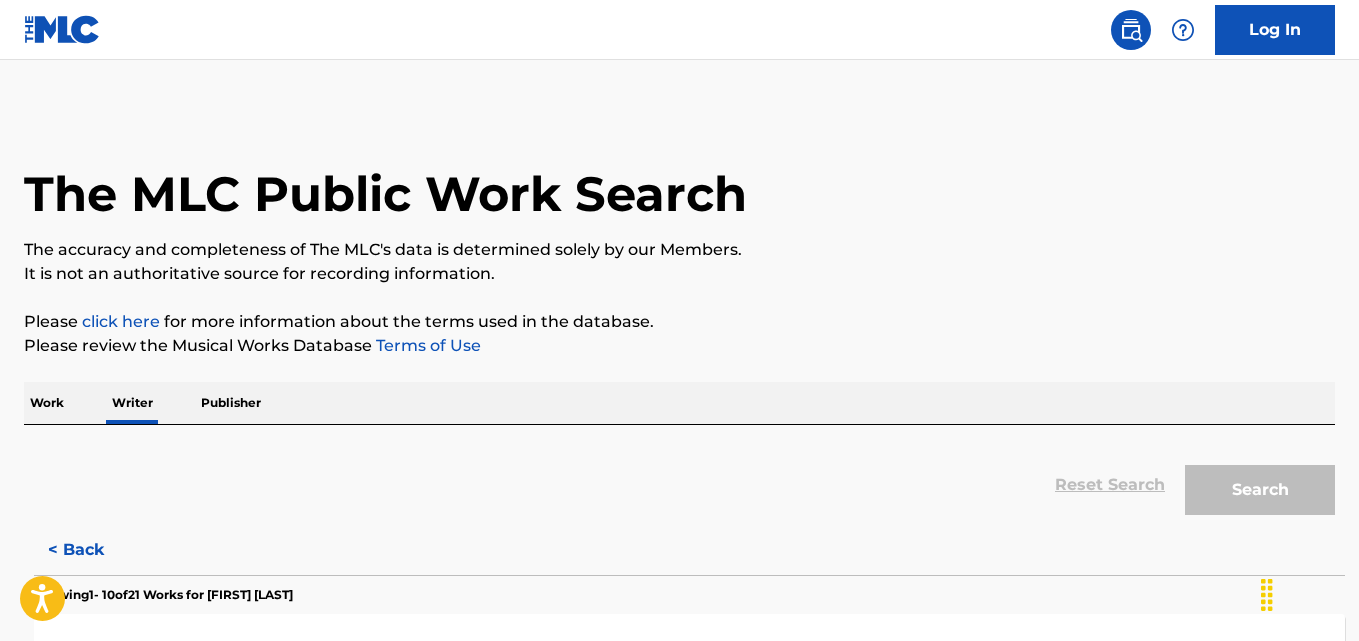 scroll, scrollTop: 113, scrollLeft: 0, axis: vertical 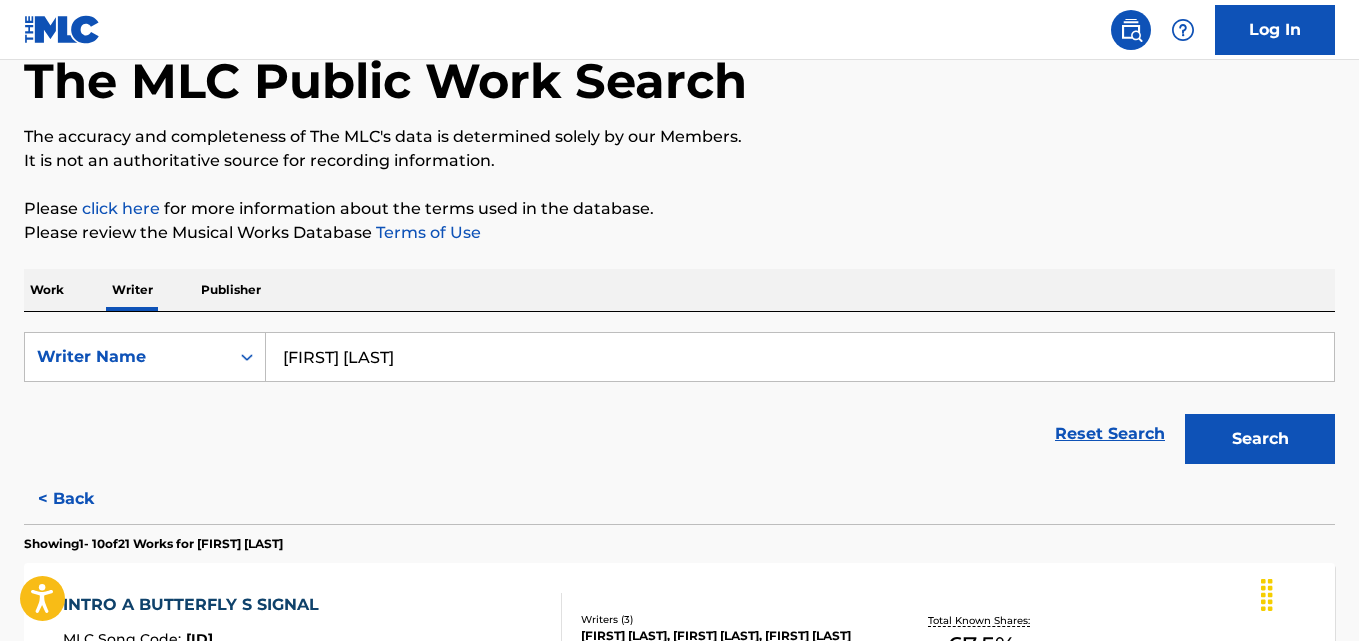 click on "Reset Search Search" at bounding box center (679, 434) 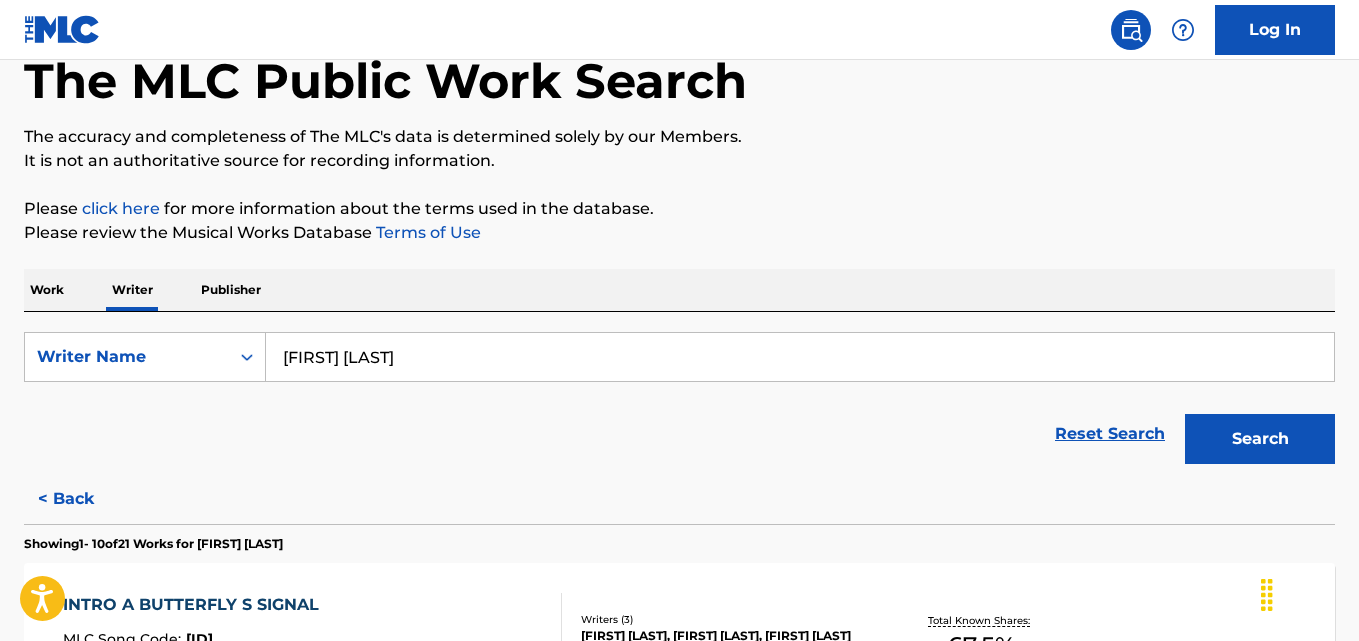 type on "[FIRST] [LAST]" 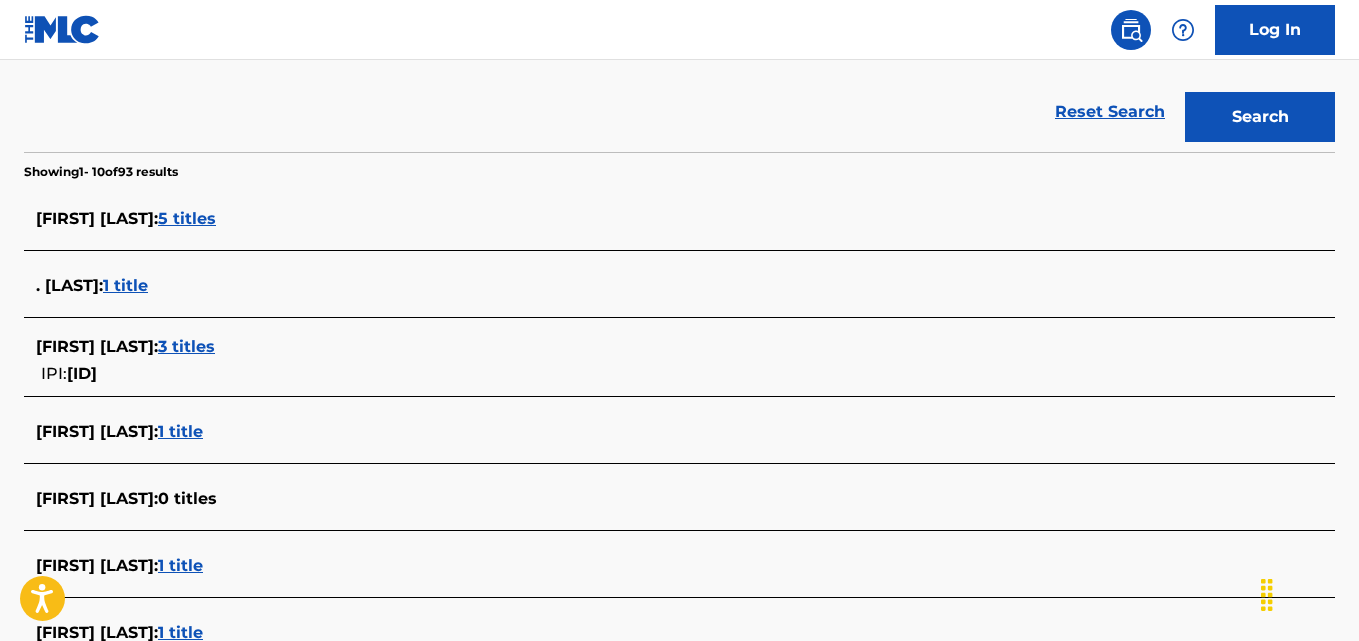 scroll, scrollTop: 432, scrollLeft: 0, axis: vertical 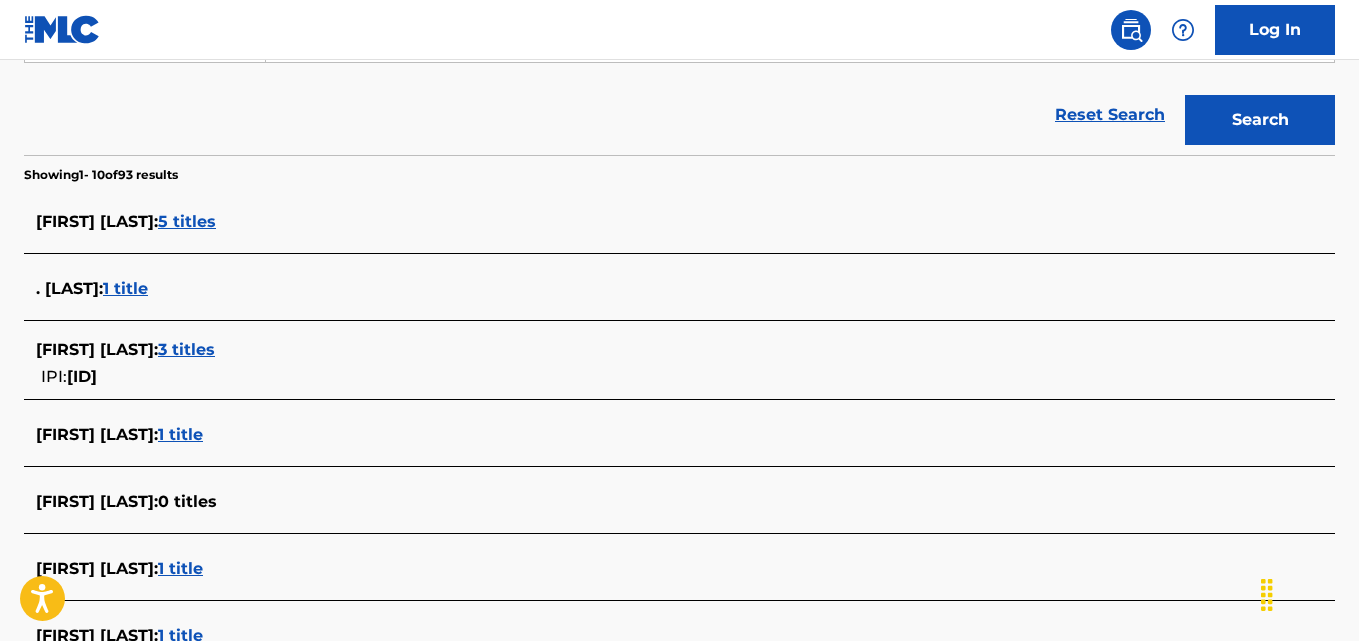 click on "5 titles" at bounding box center [187, 221] 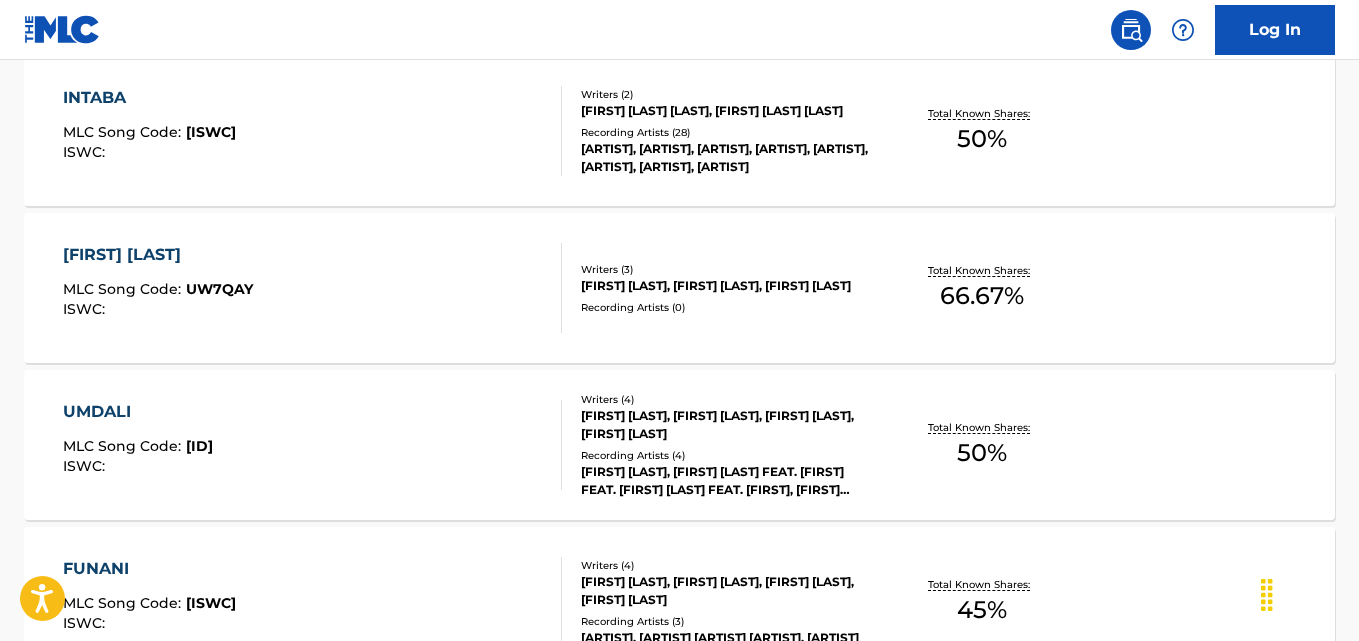 scroll, scrollTop: 621, scrollLeft: 0, axis: vertical 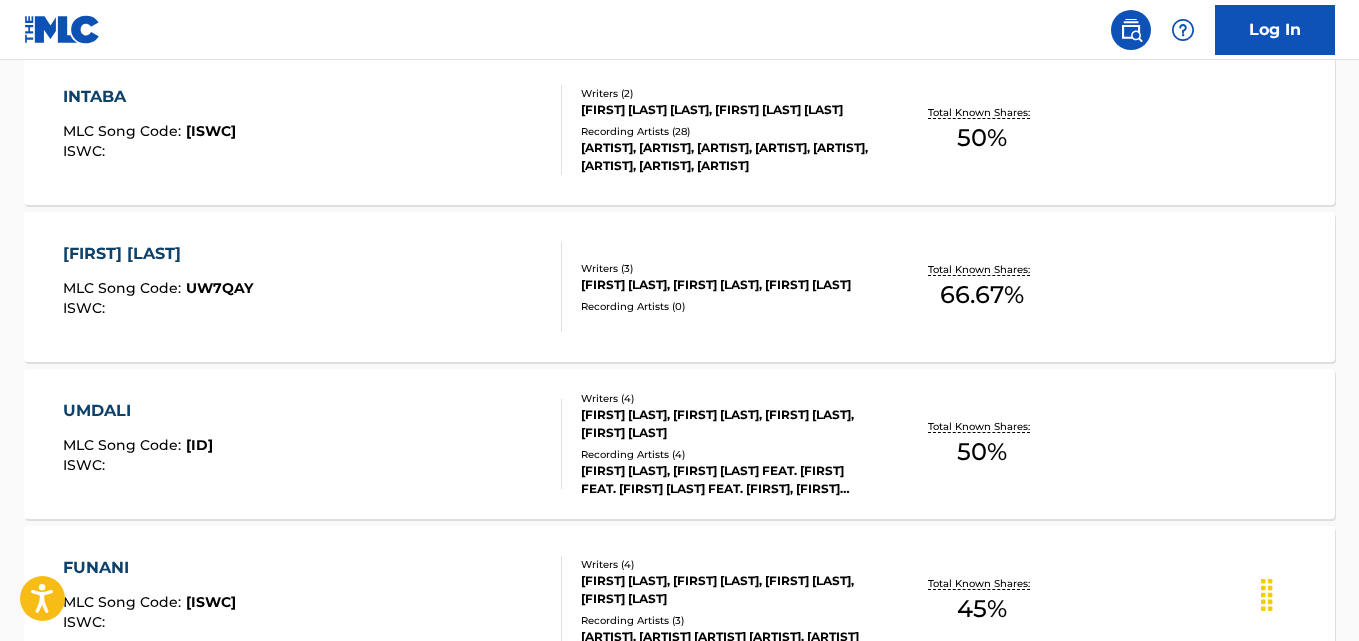 click on "Total Known Shares: 66.67 %" at bounding box center (982, 287) 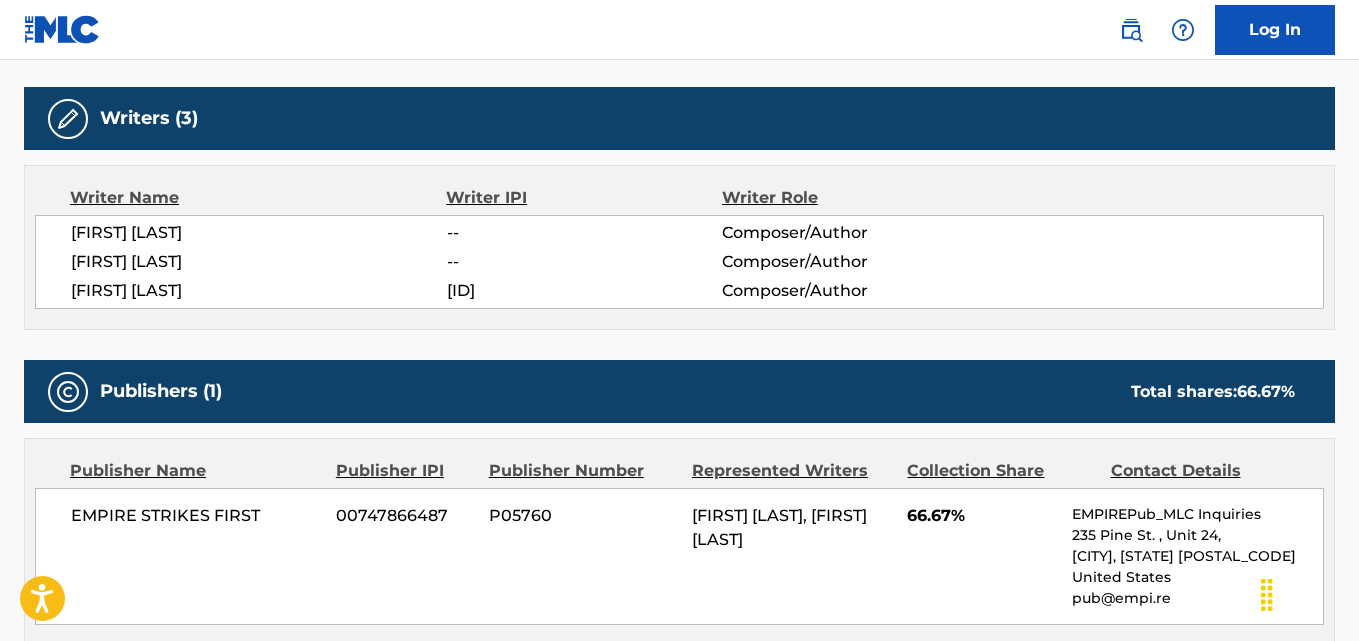 scroll, scrollTop: 616, scrollLeft: 0, axis: vertical 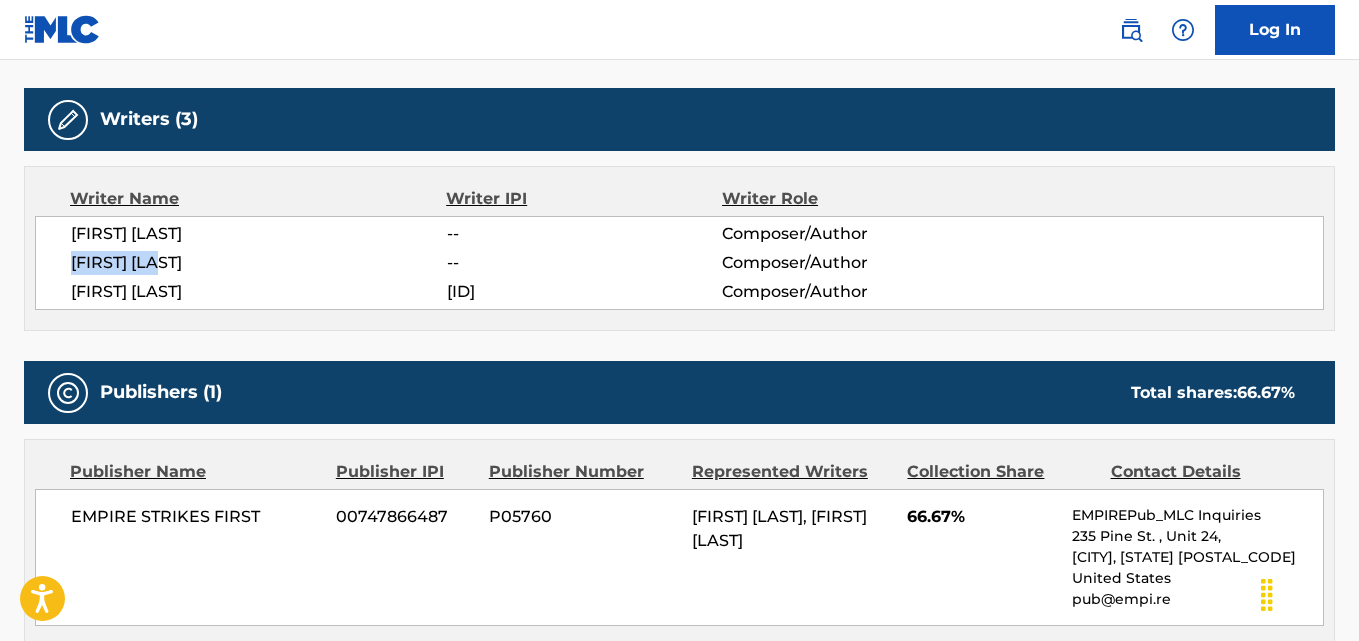 drag, startPoint x: 206, startPoint y: 268, endPoint x: 71, endPoint y: 272, distance: 135.05925 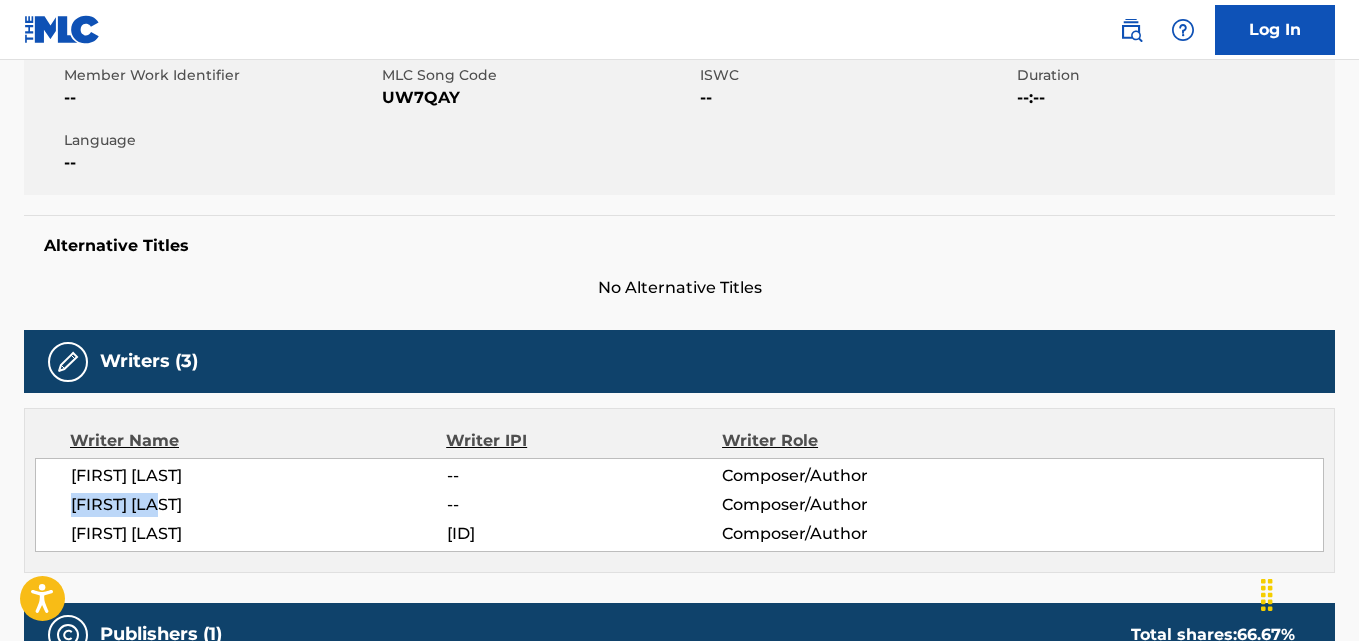 scroll, scrollTop: 373, scrollLeft: 0, axis: vertical 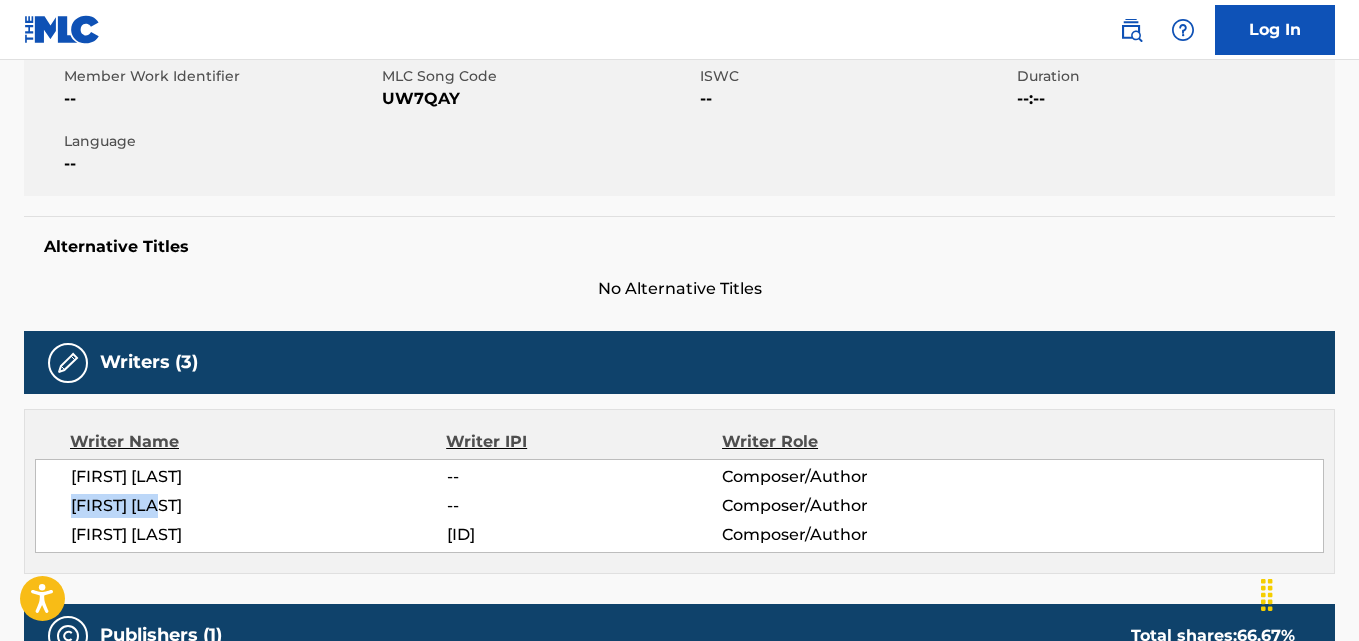 click on "UW7QAY" at bounding box center [538, 99] 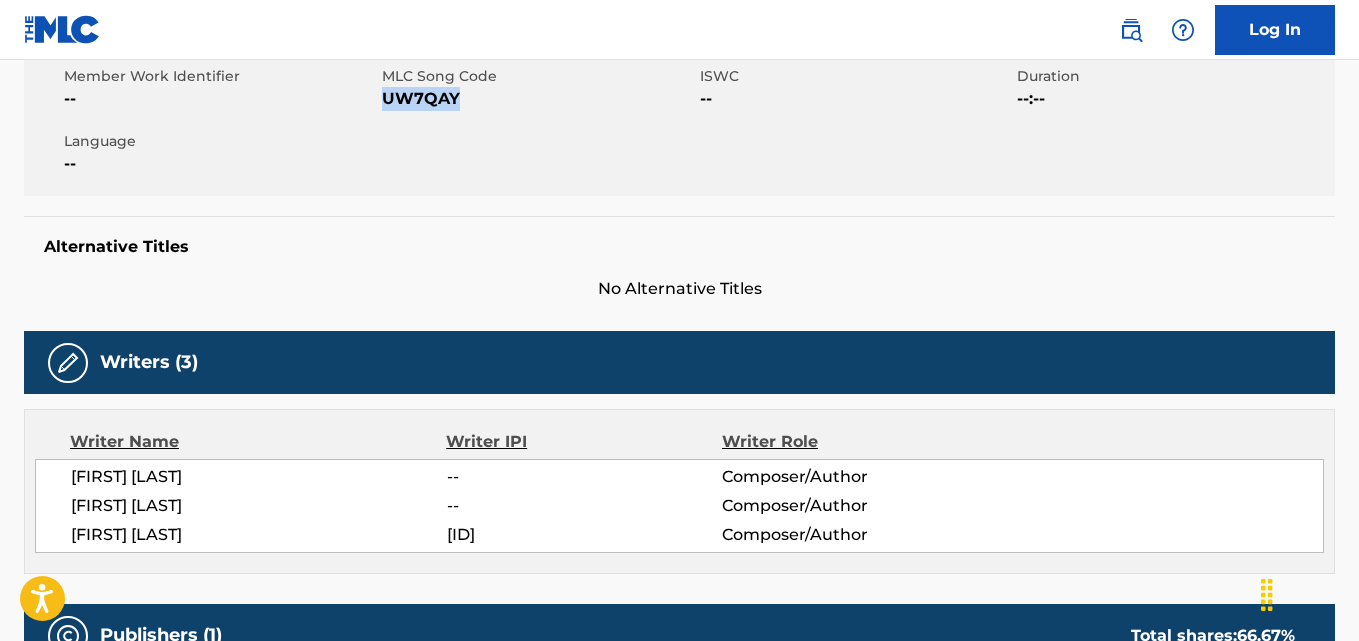copy on "UW7QAY" 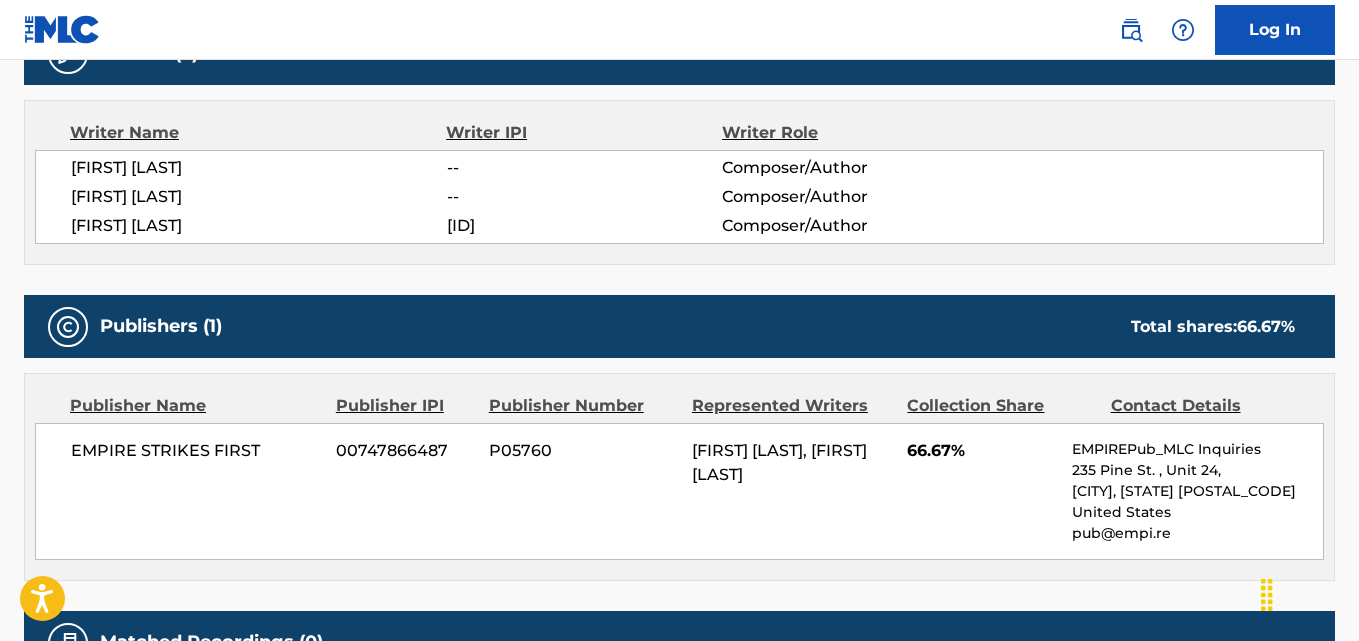 scroll, scrollTop: 676, scrollLeft: 0, axis: vertical 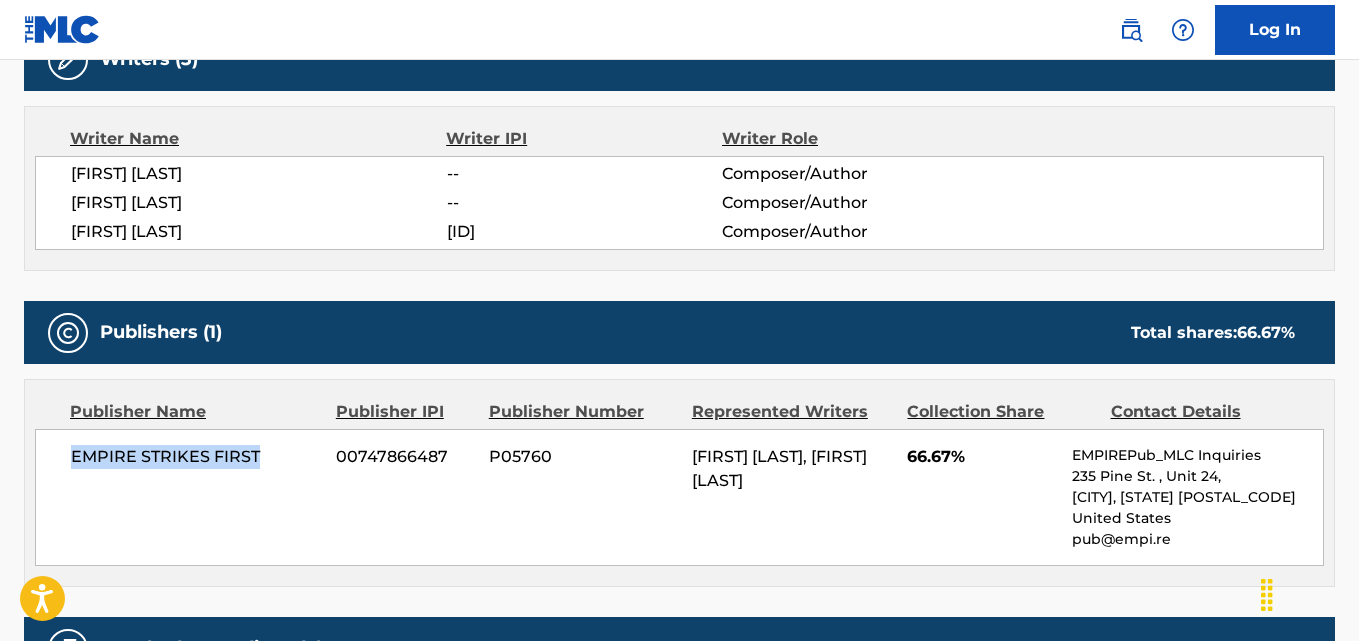 drag, startPoint x: 65, startPoint y: 465, endPoint x: 261, endPoint y: 472, distance: 196.12495 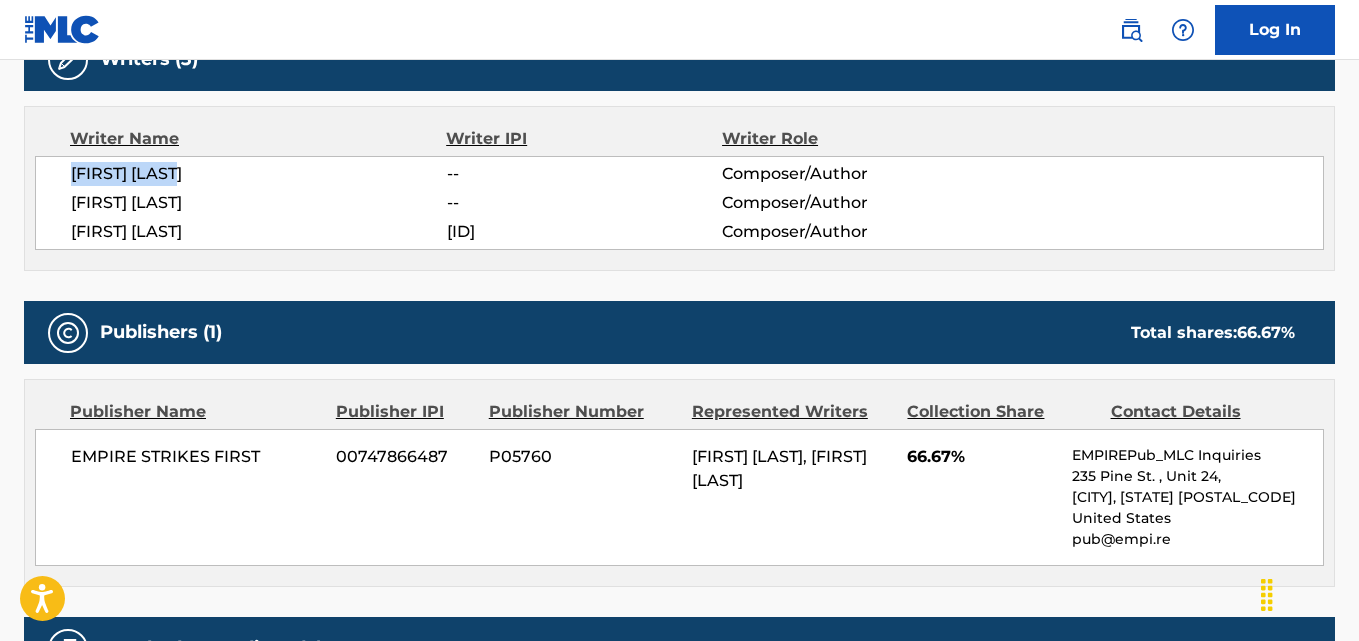 drag, startPoint x: 242, startPoint y: 175, endPoint x: 69, endPoint y: 178, distance: 173.02602 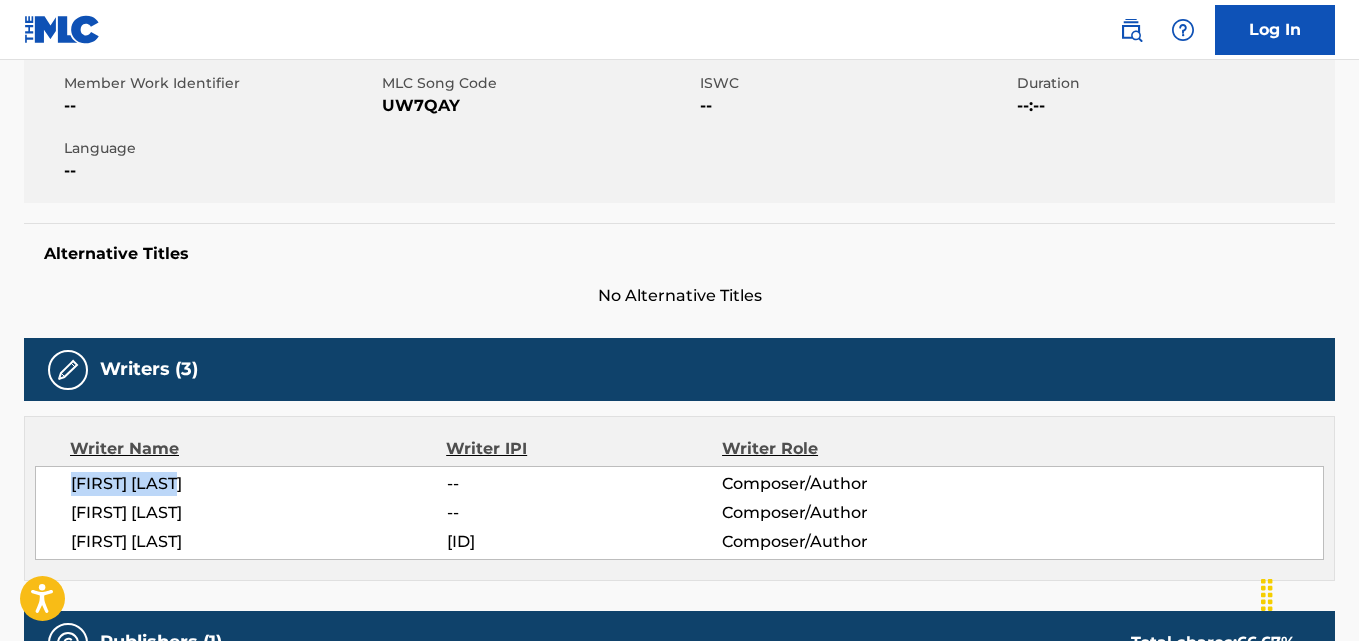 scroll, scrollTop: 0, scrollLeft: 0, axis: both 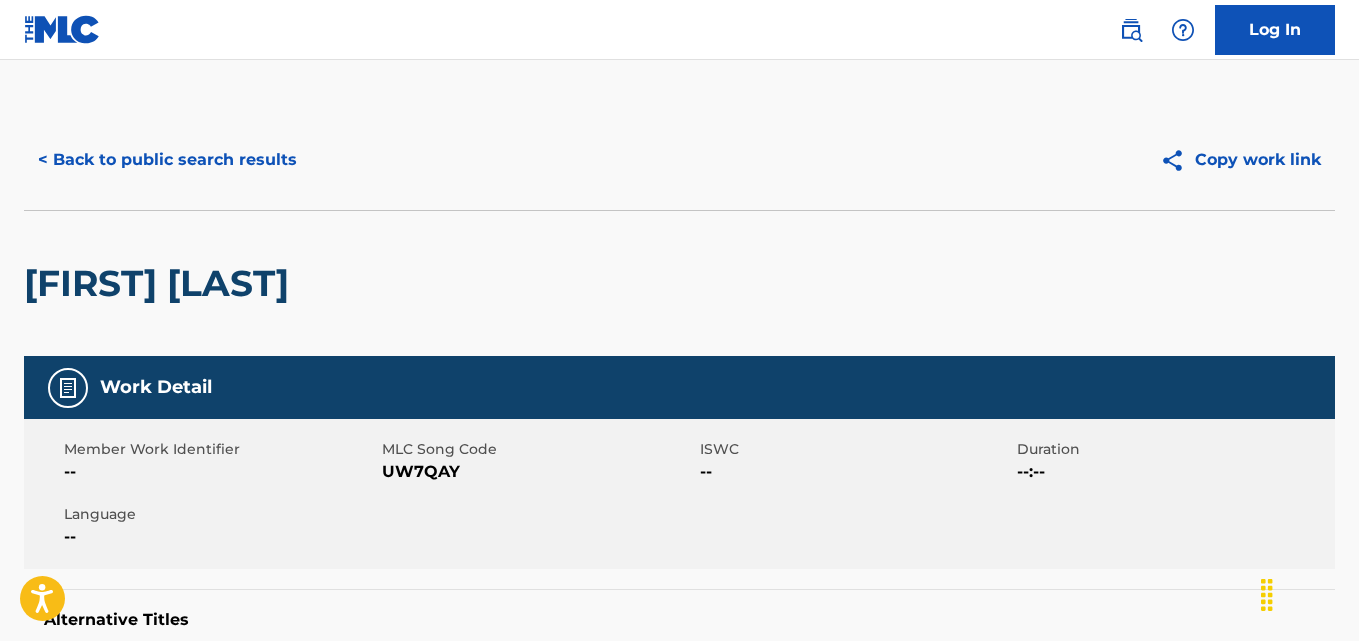 click on "< Back to public search results" at bounding box center (167, 160) 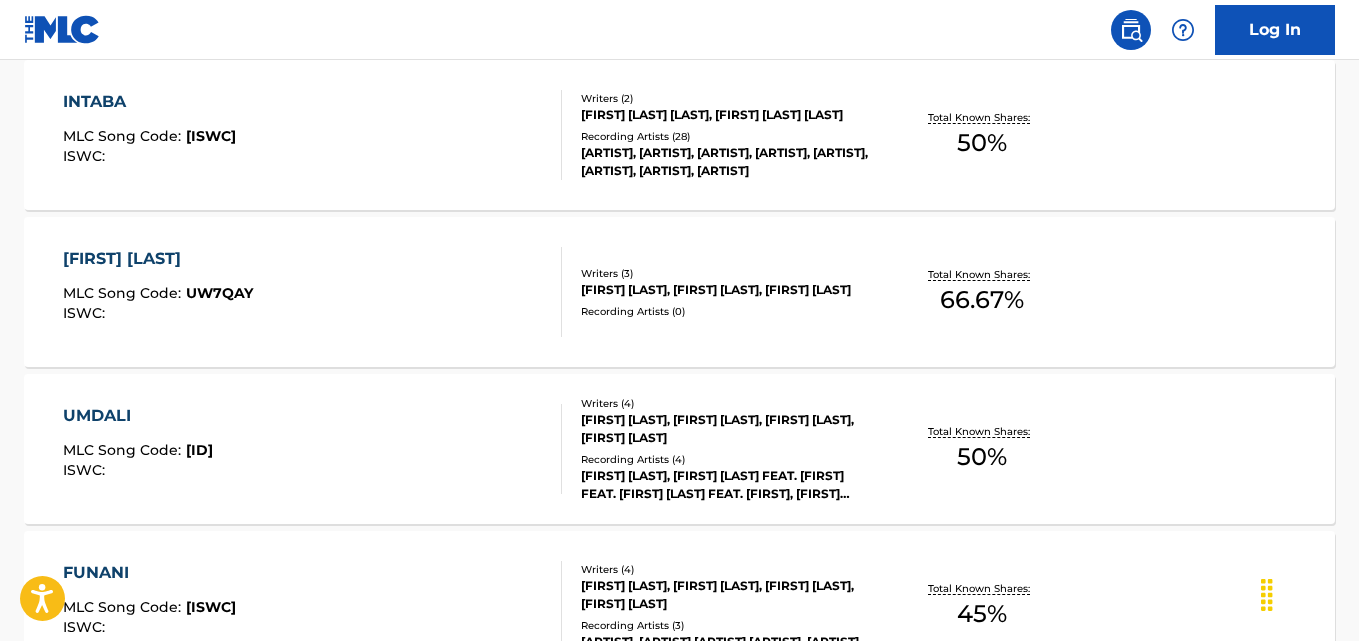 scroll, scrollTop: 664, scrollLeft: 0, axis: vertical 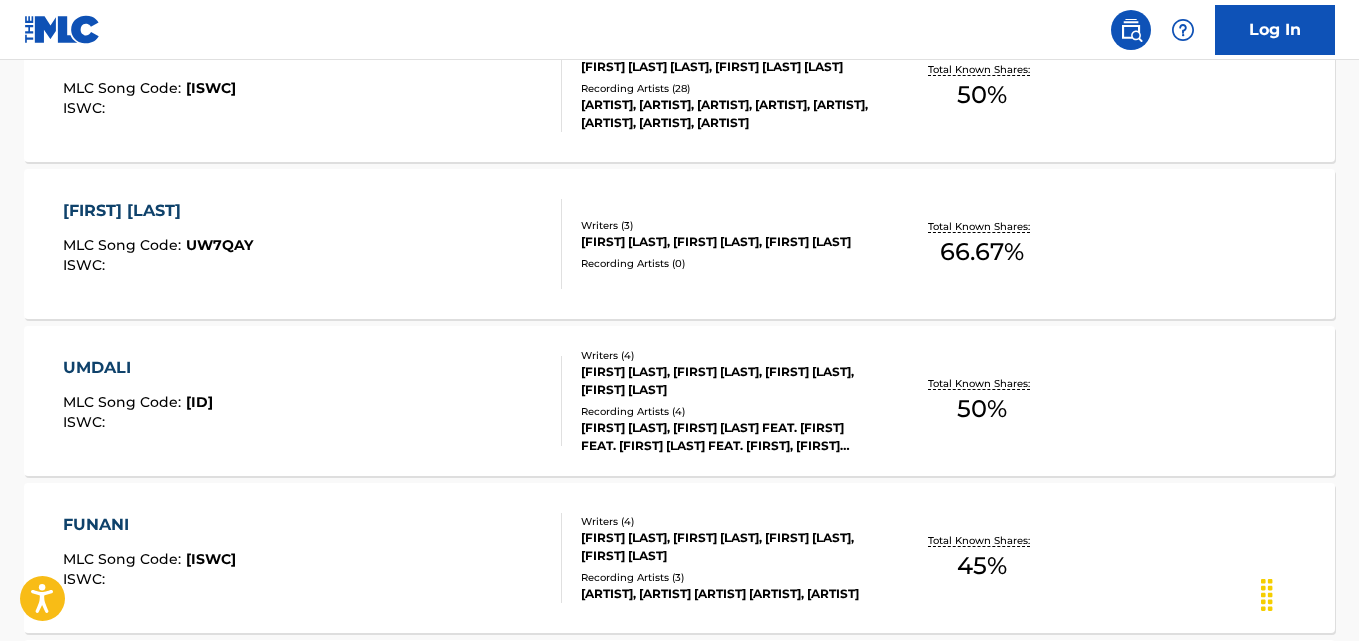 click on "Total Known Shares:" at bounding box center [981, 226] 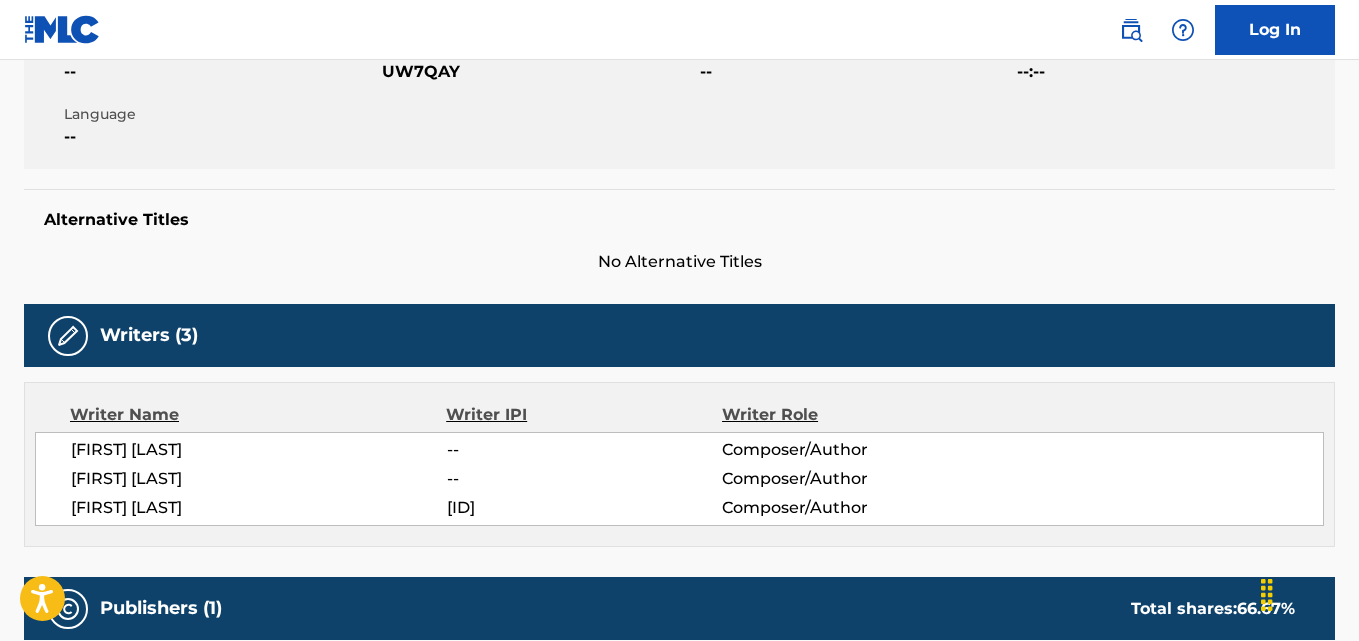 scroll, scrollTop: 0, scrollLeft: 0, axis: both 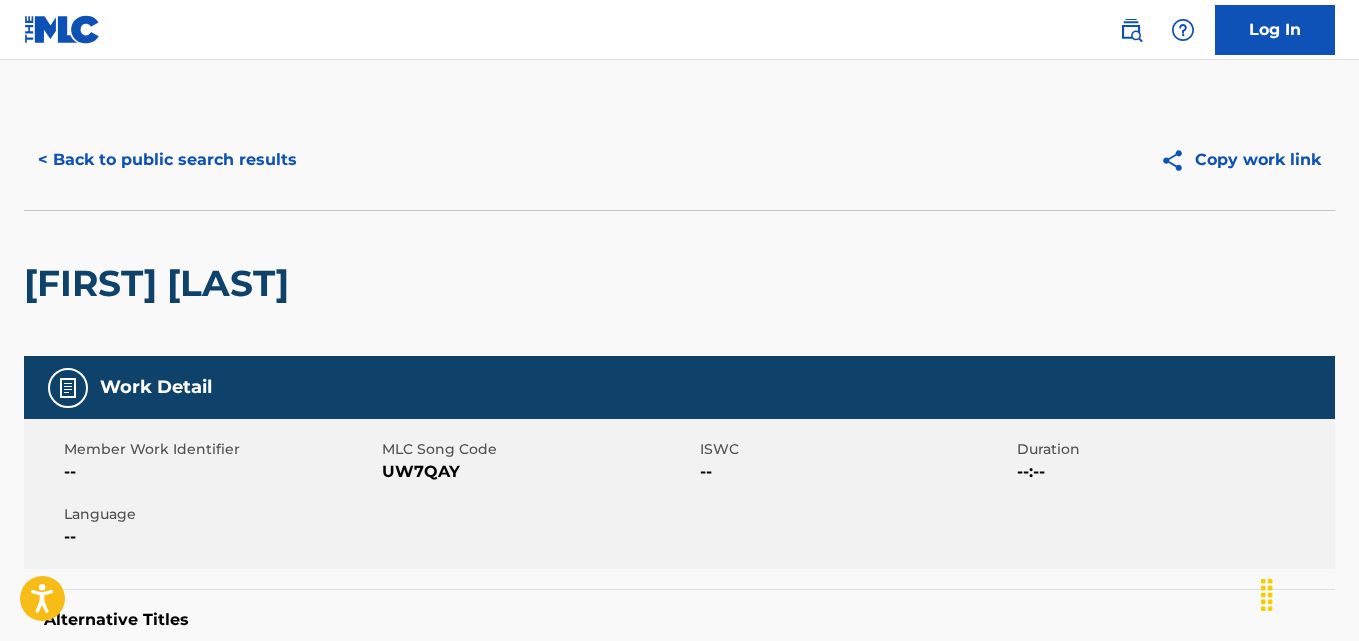 click on "< Back to public search results" at bounding box center (167, 160) 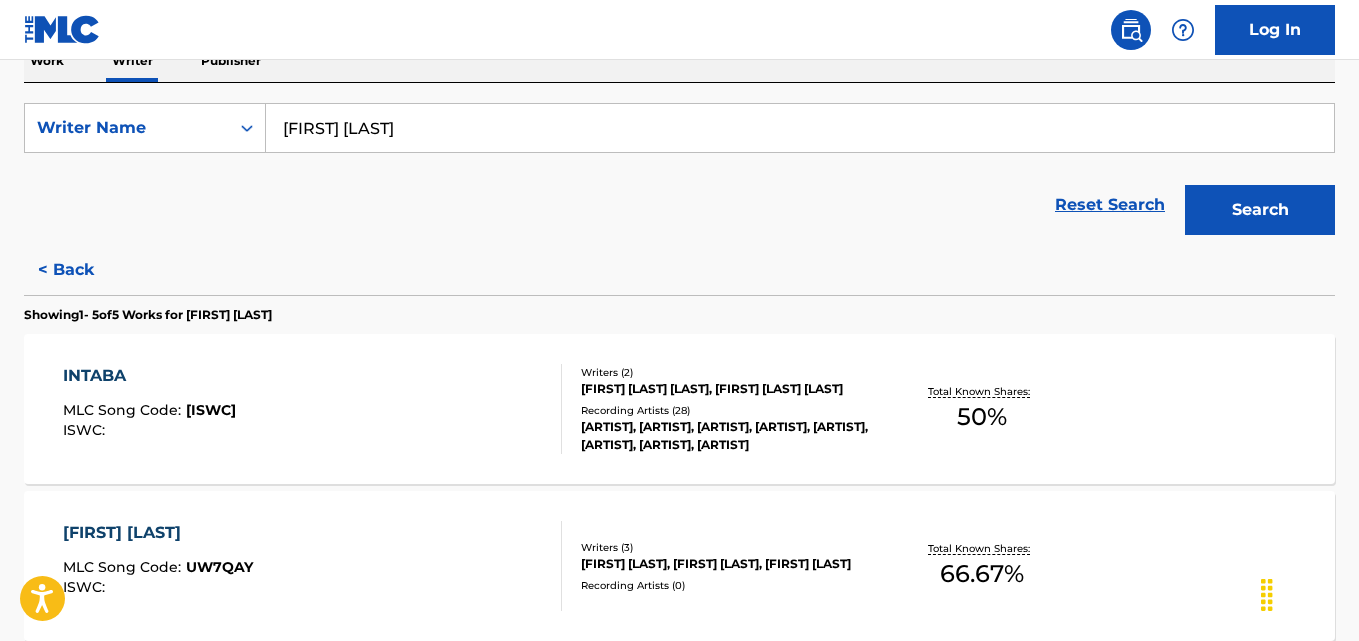 scroll, scrollTop: 400, scrollLeft: 0, axis: vertical 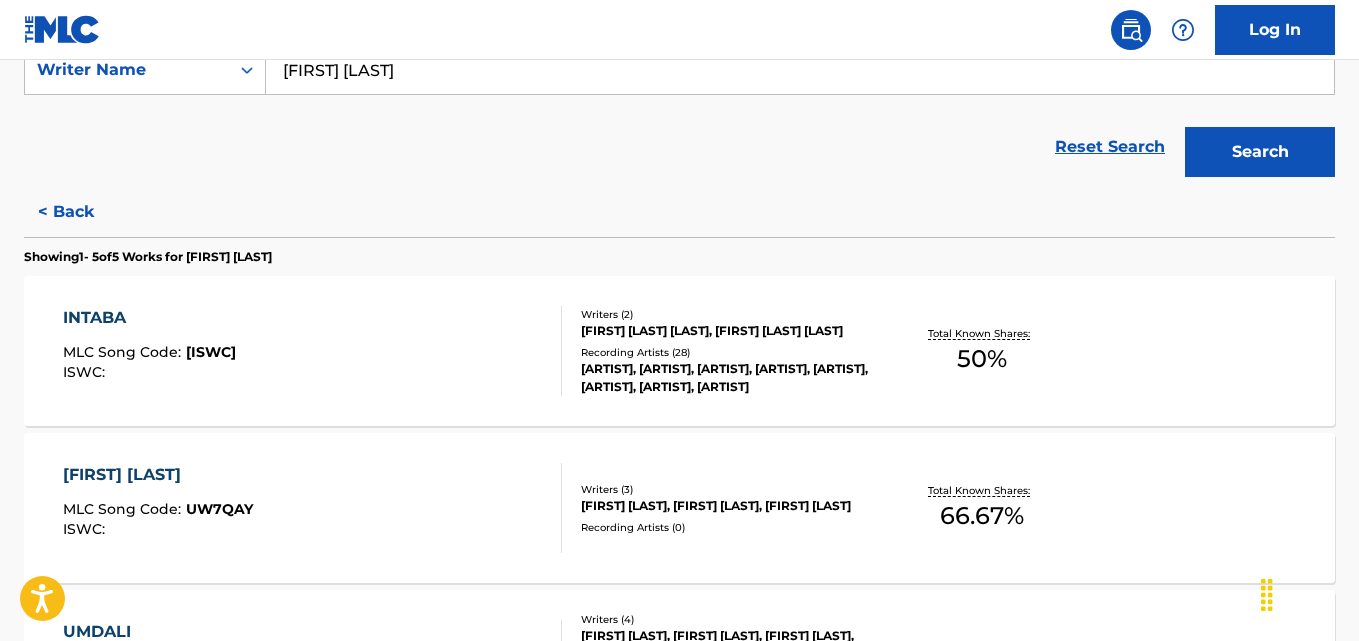click on "Total Known Shares: 50 %" at bounding box center [982, 351] 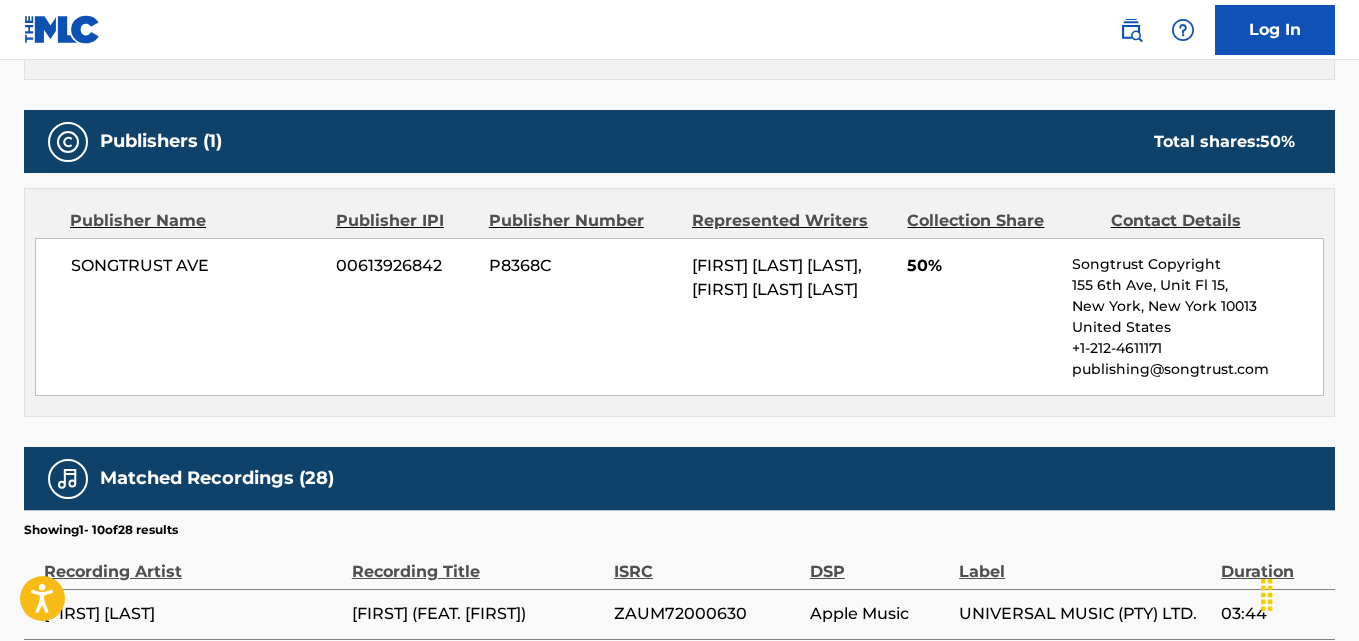 scroll, scrollTop: 874, scrollLeft: 0, axis: vertical 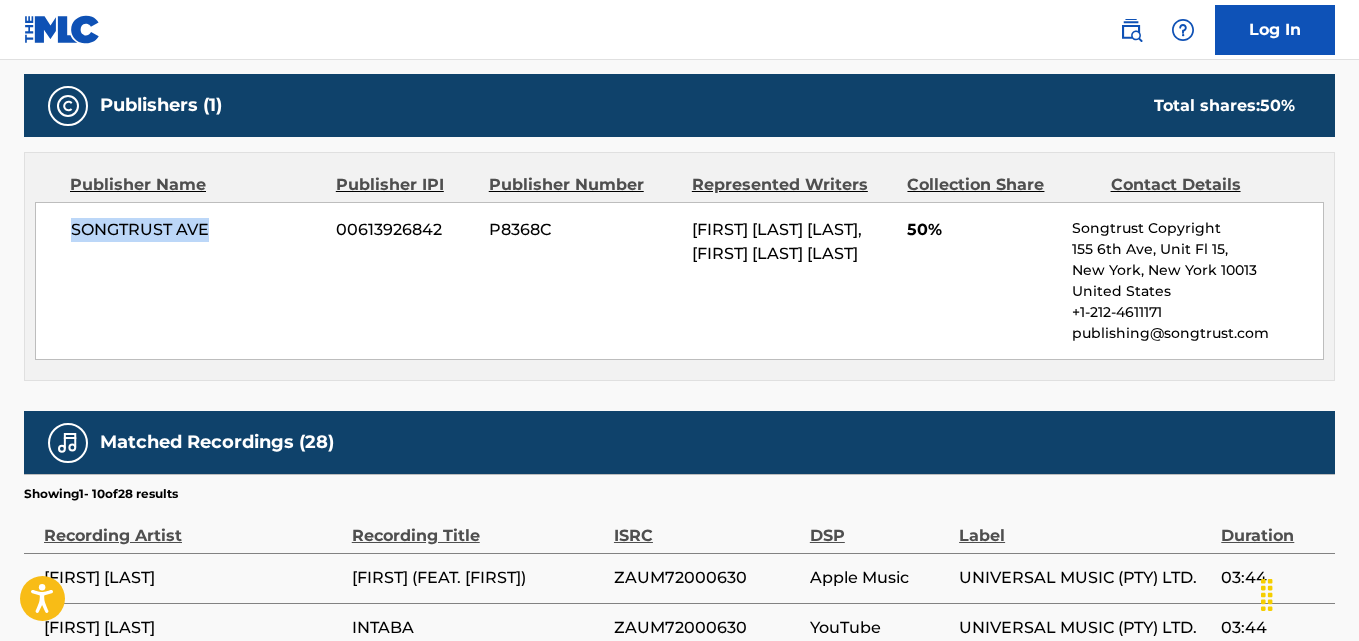 drag, startPoint x: 70, startPoint y: 222, endPoint x: 219, endPoint y: 241, distance: 150.20653 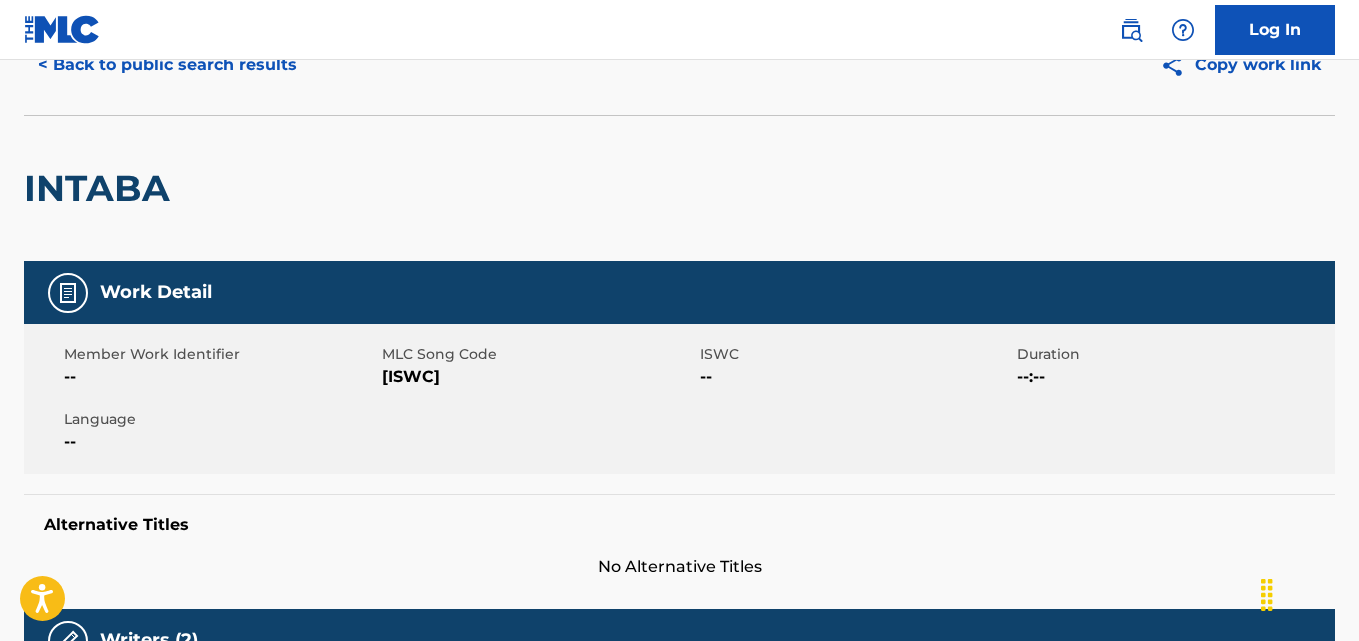 scroll, scrollTop: 0, scrollLeft: 0, axis: both 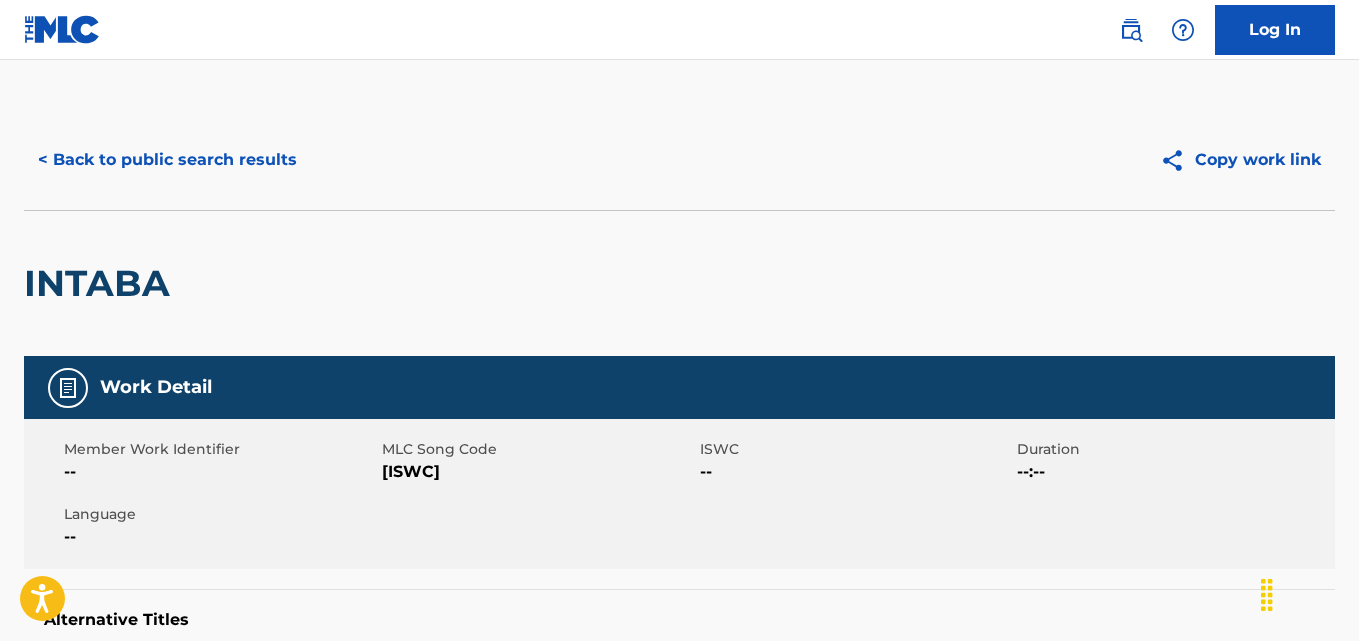 click on "< Back to public search results" at bounding box center [167, 160] 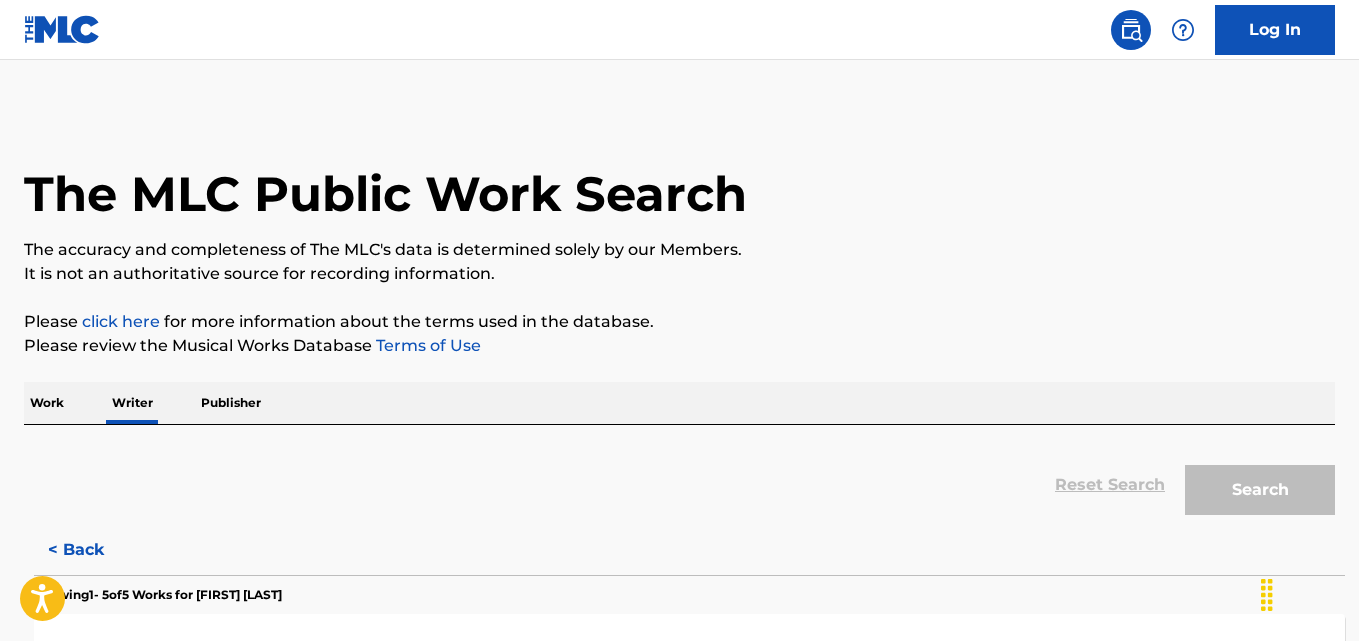 scroll, scrollTop: 113, scrollLeft: 0, axis: vertical 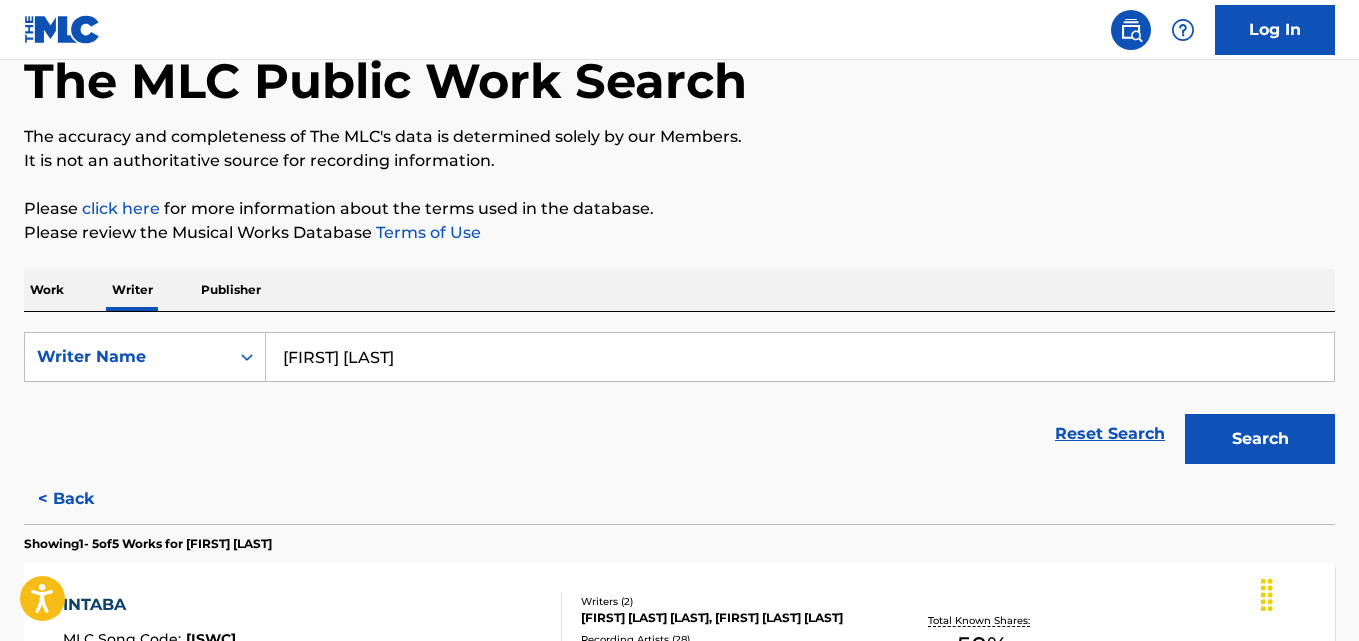 click on "[FIRST] [LAST]" at bounding box center (800, 357) 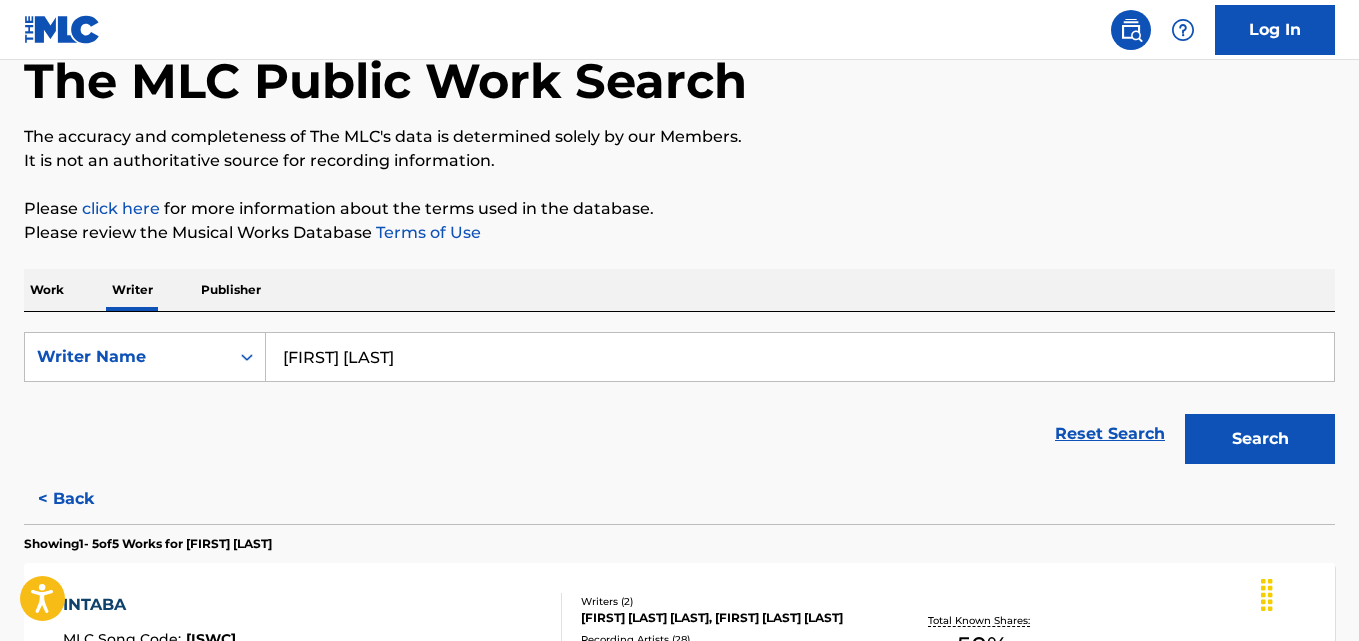 paste on "[FIRST] [LAST]" 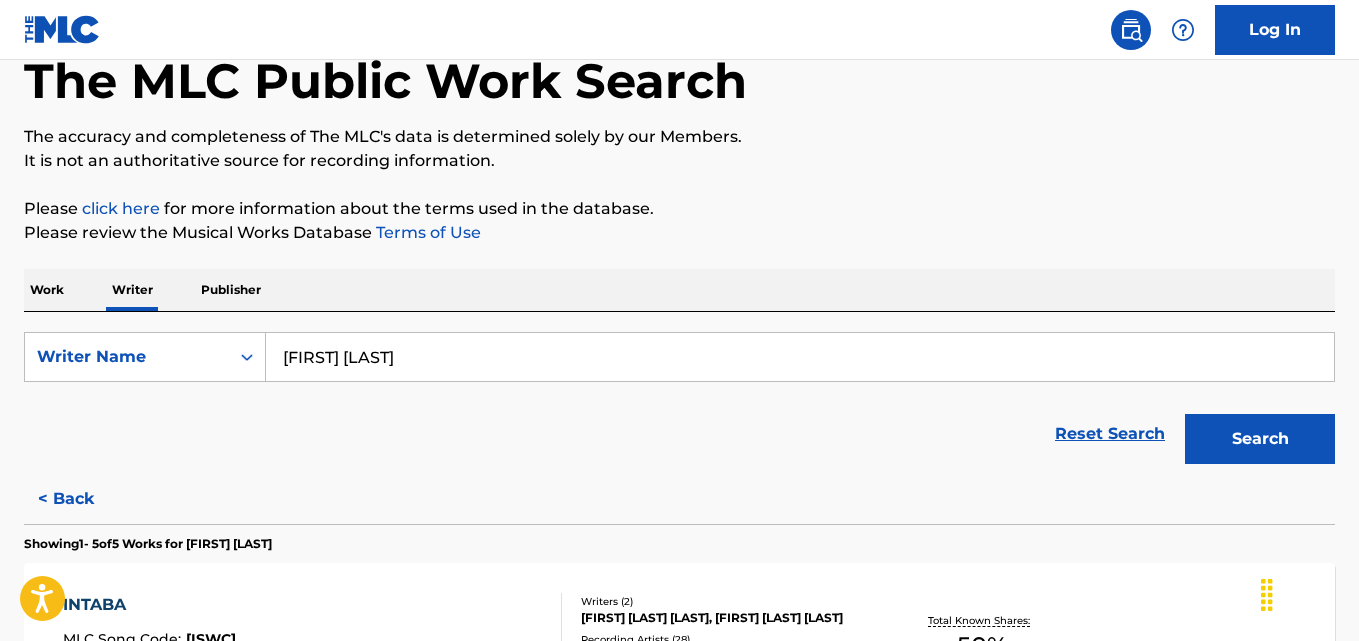 type on "[FIRST] [LAST]" 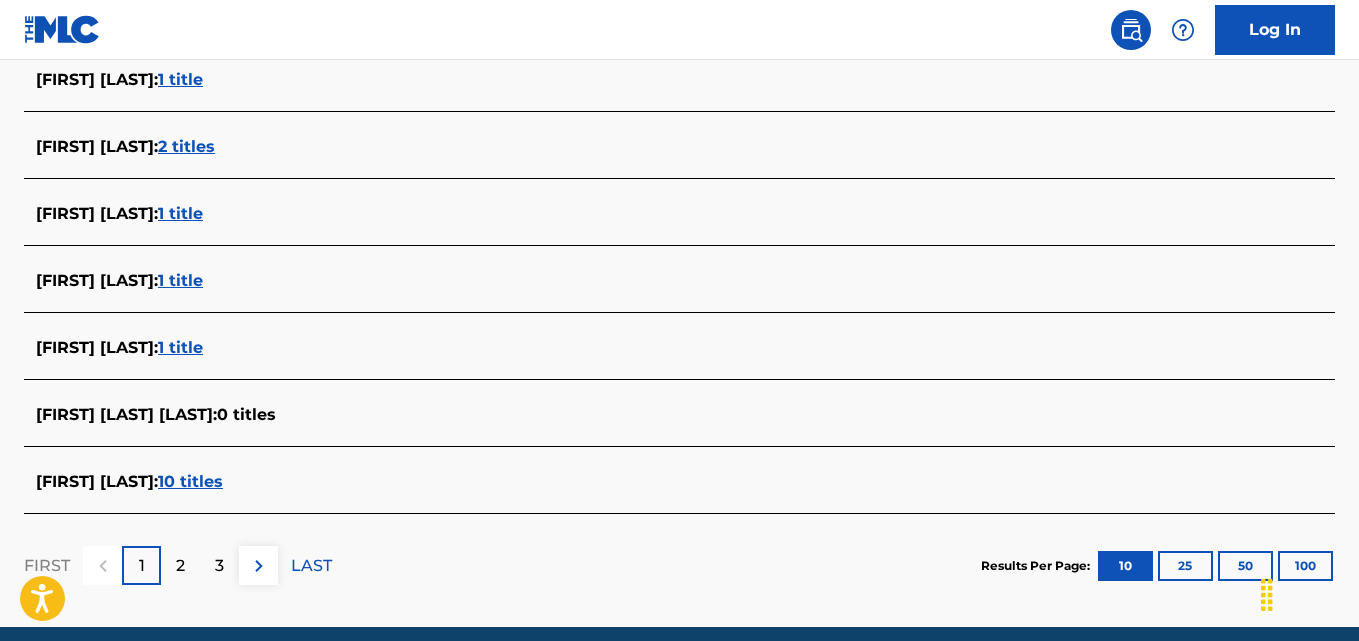 scroll, scrollTop: 795, scrollLeft: 0, axis: vertical 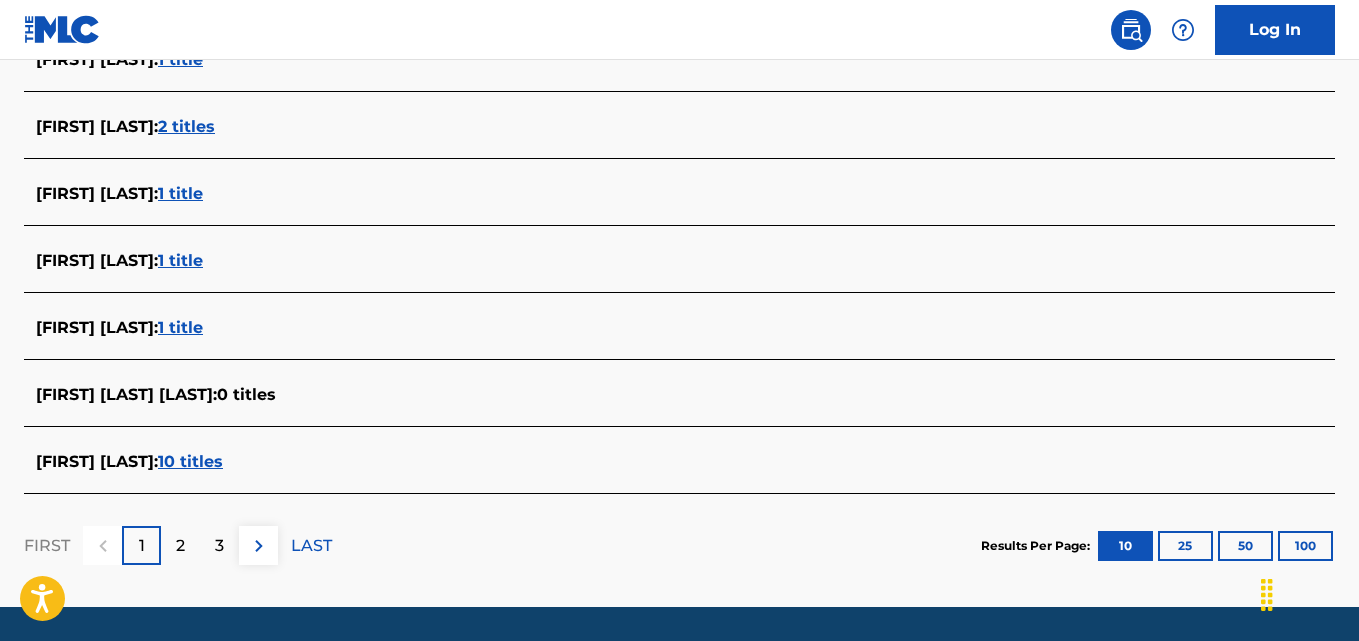 click on "10 titles" at bounding box center (190, 461) 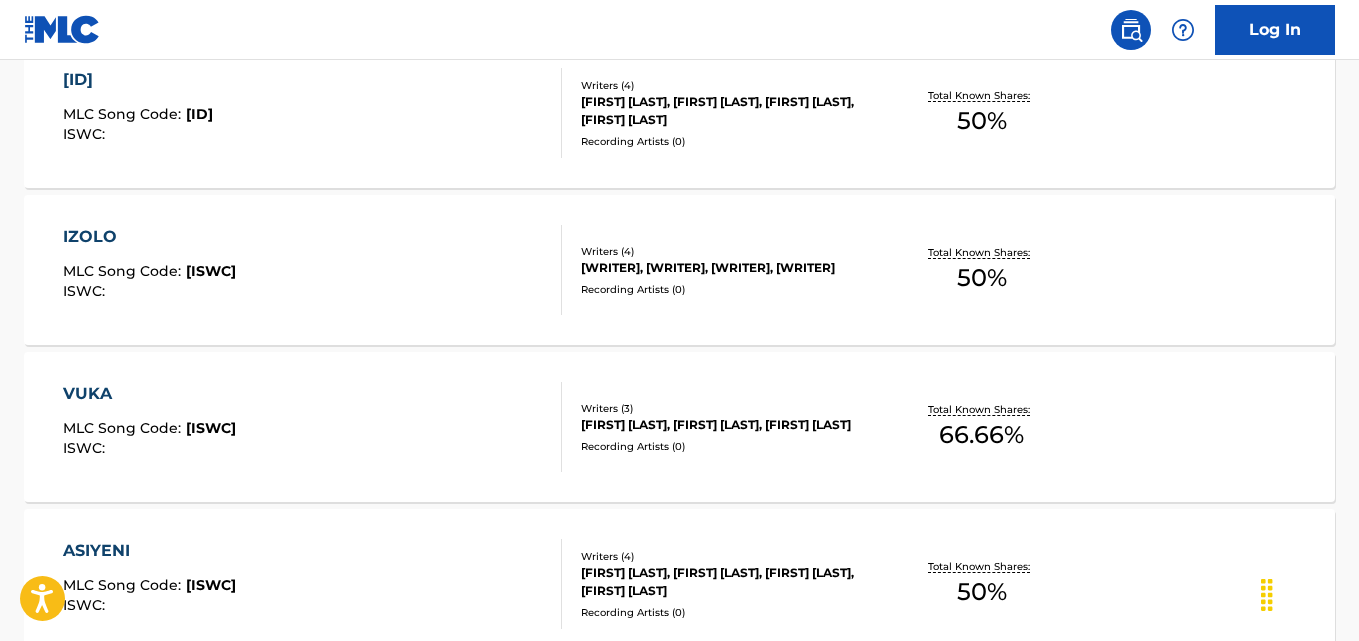 click on "[WRITERS] ( 3 ) [WRITER], [WRITER], [WRITER] [ARTISTS] ( 0 )" at bounding box center (717, 427) 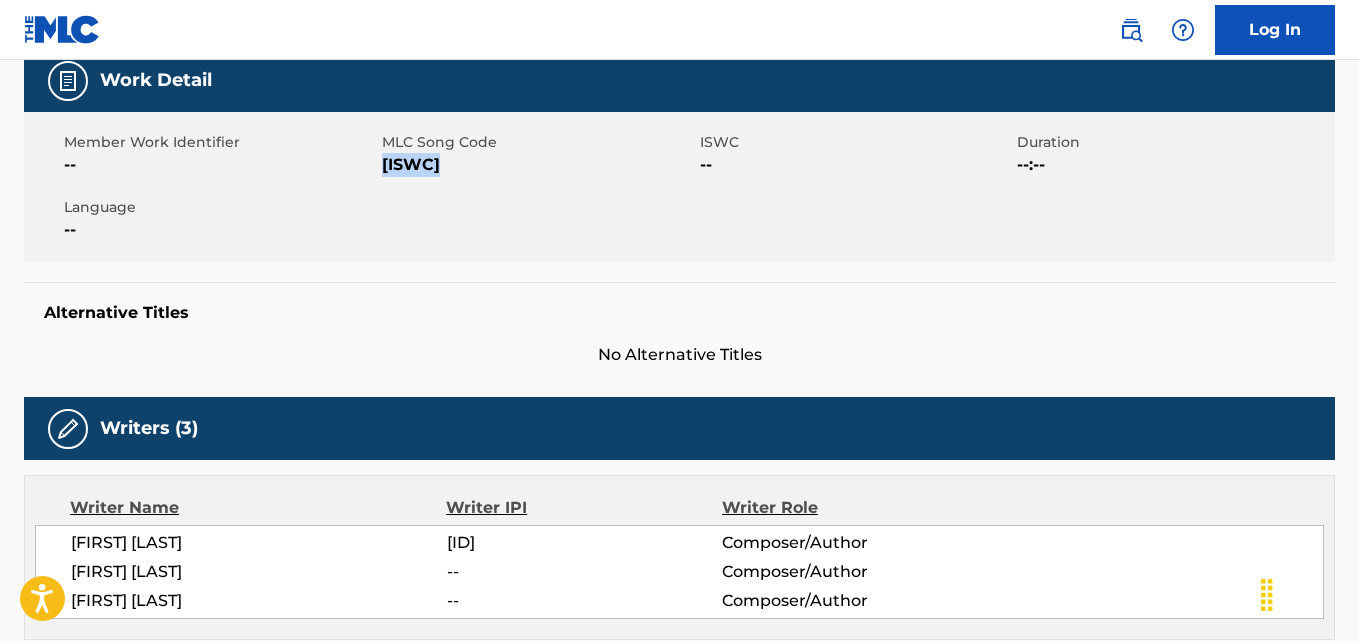 scroll, scrollTop: 0, scrollLeft: 0, axis: both 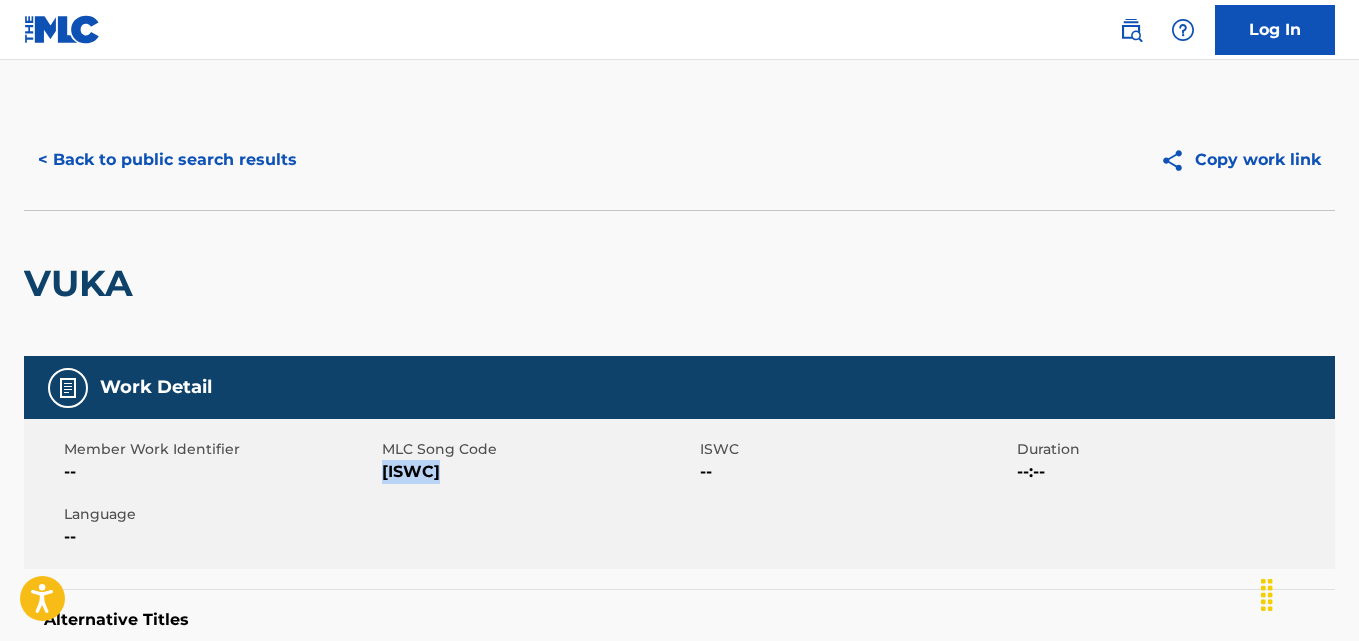 click on "< Back to public search results" at bounding box center (167, 160) 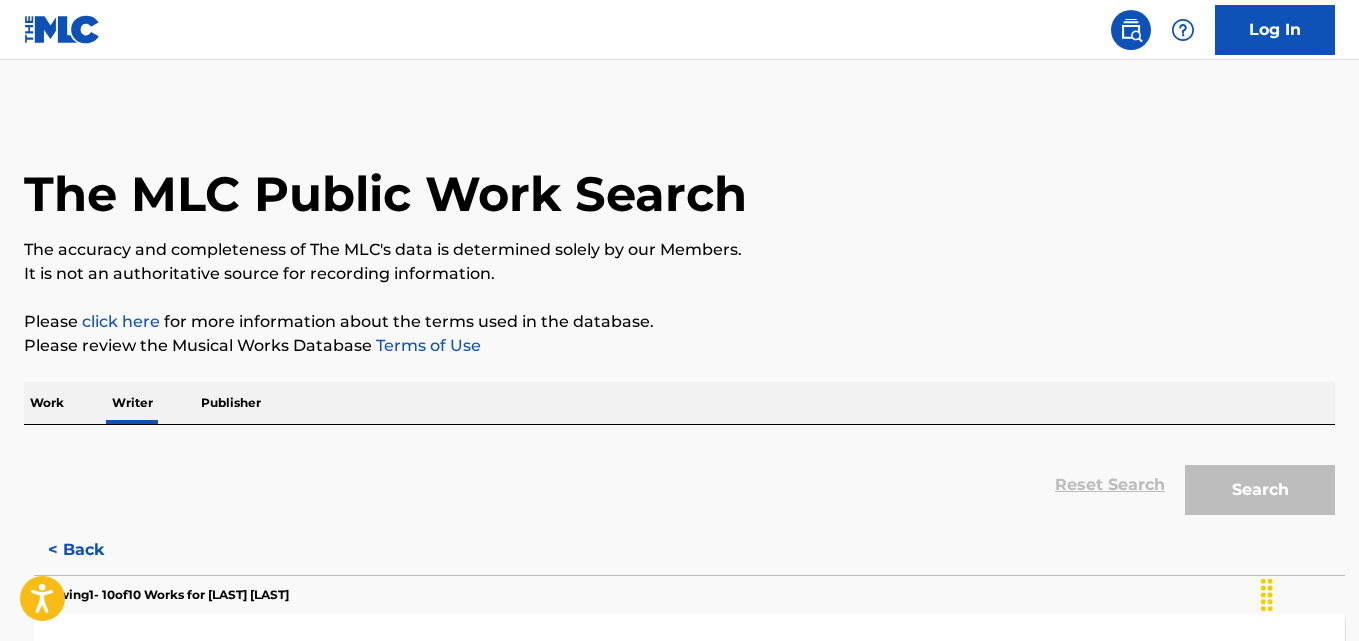 scroll, scrollTop: 113, scrollLeft: 0, axis: vertical 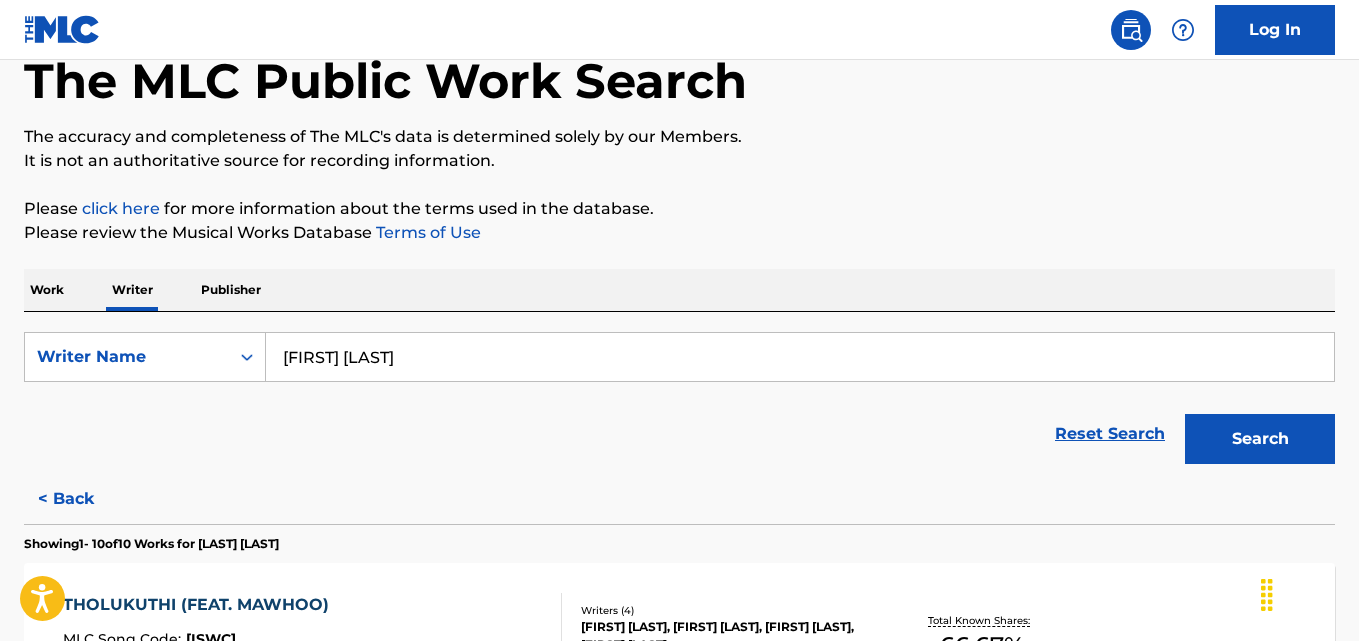 click on "[FIRST] [LAST]" at bounding box center (800, 357) 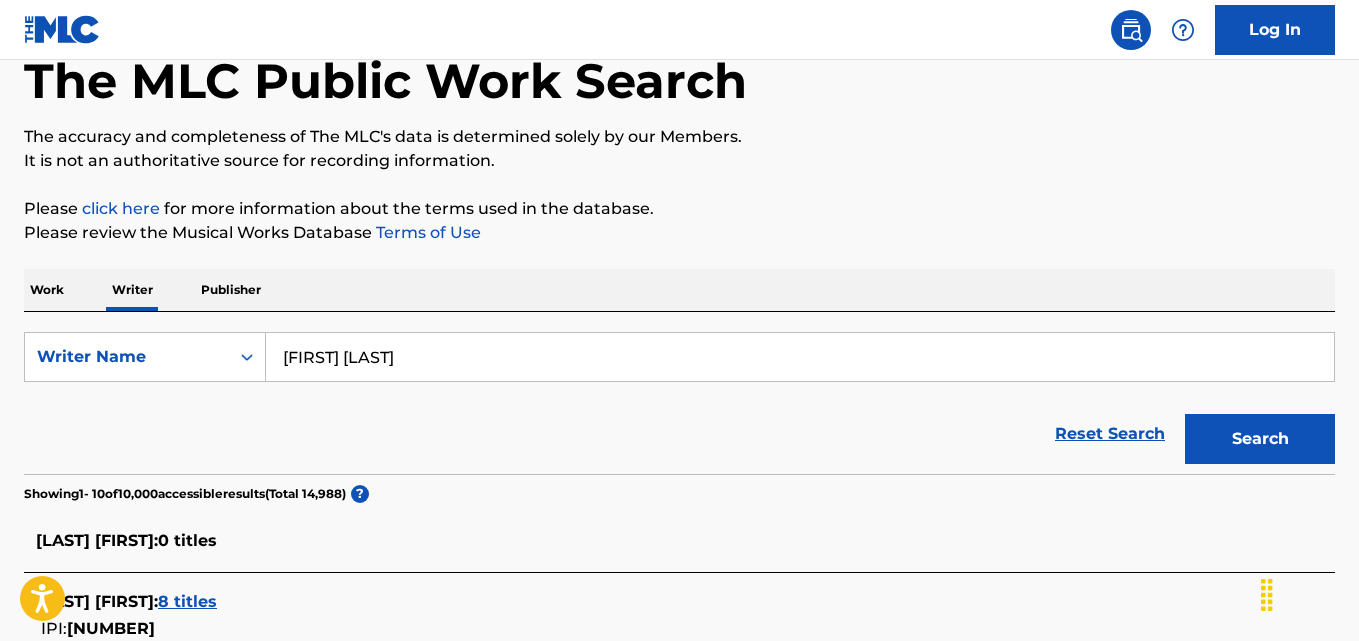 click on "[FIRST] [LAST]" at bounding box center (800, 357) 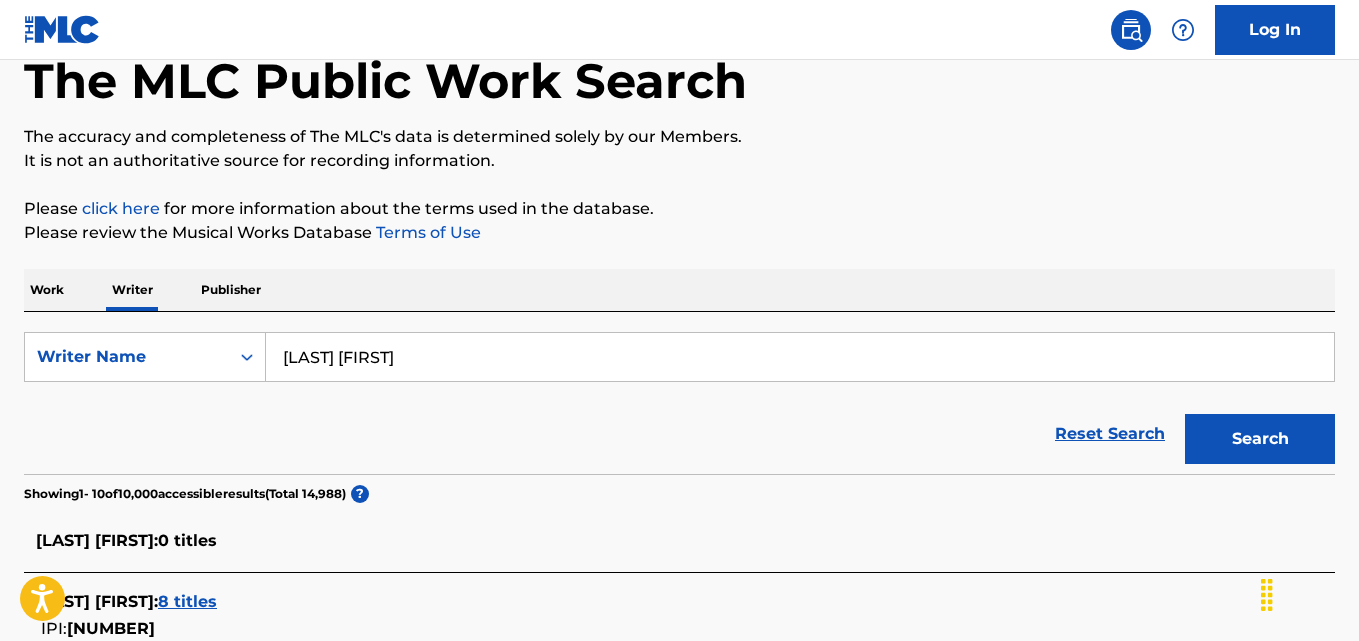 click on "Please   click here   for more information about the terms used in the database." at bounding box center (679, 209) 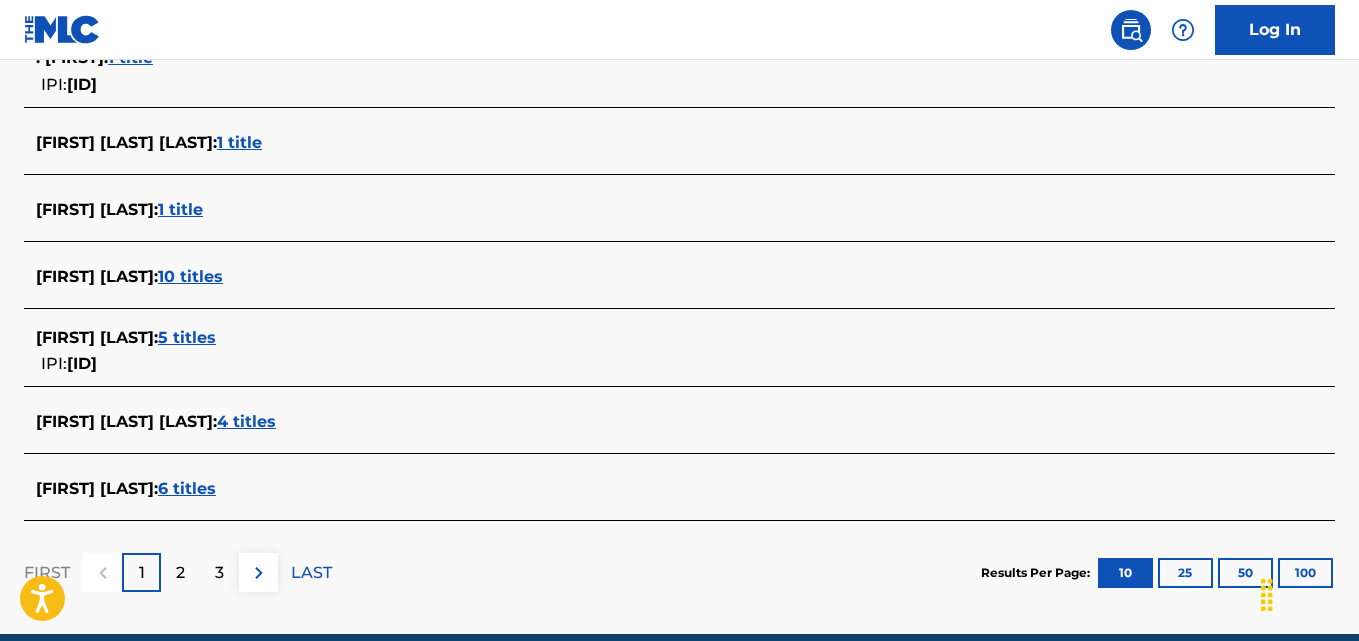 scroll, scrollTop: 809, scrollLeft: 0, axis: vertical 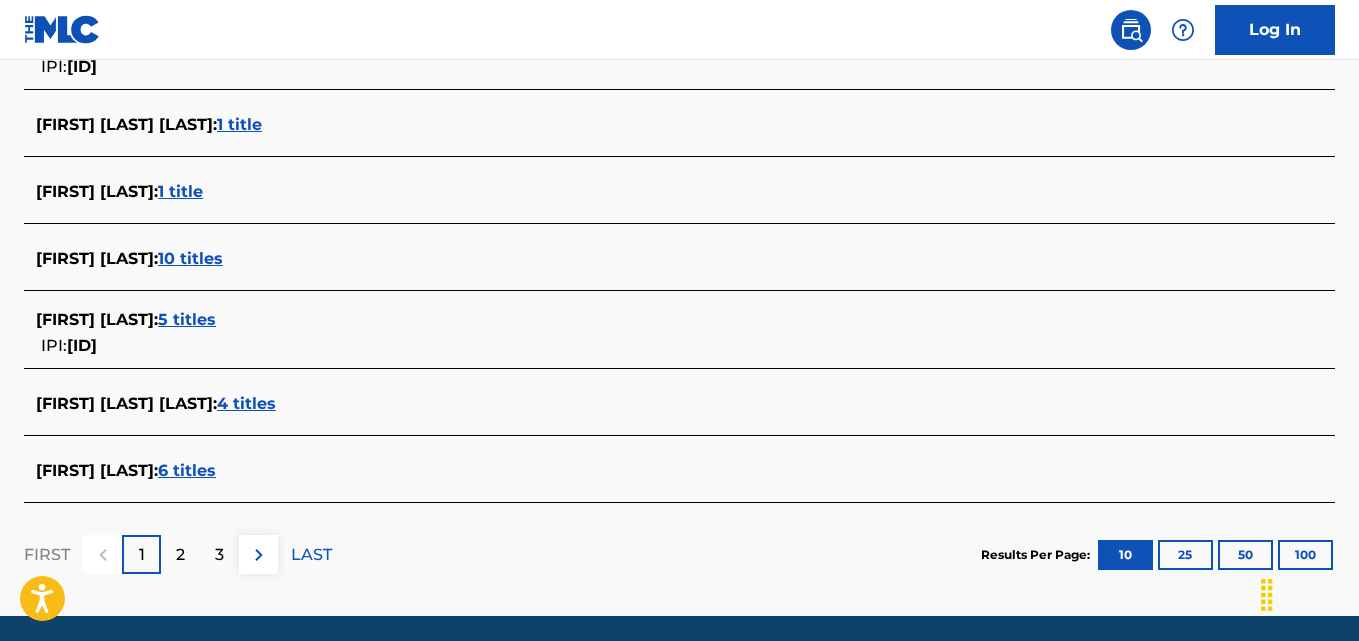 click on "10 titles" at bounding box center (190, 258) 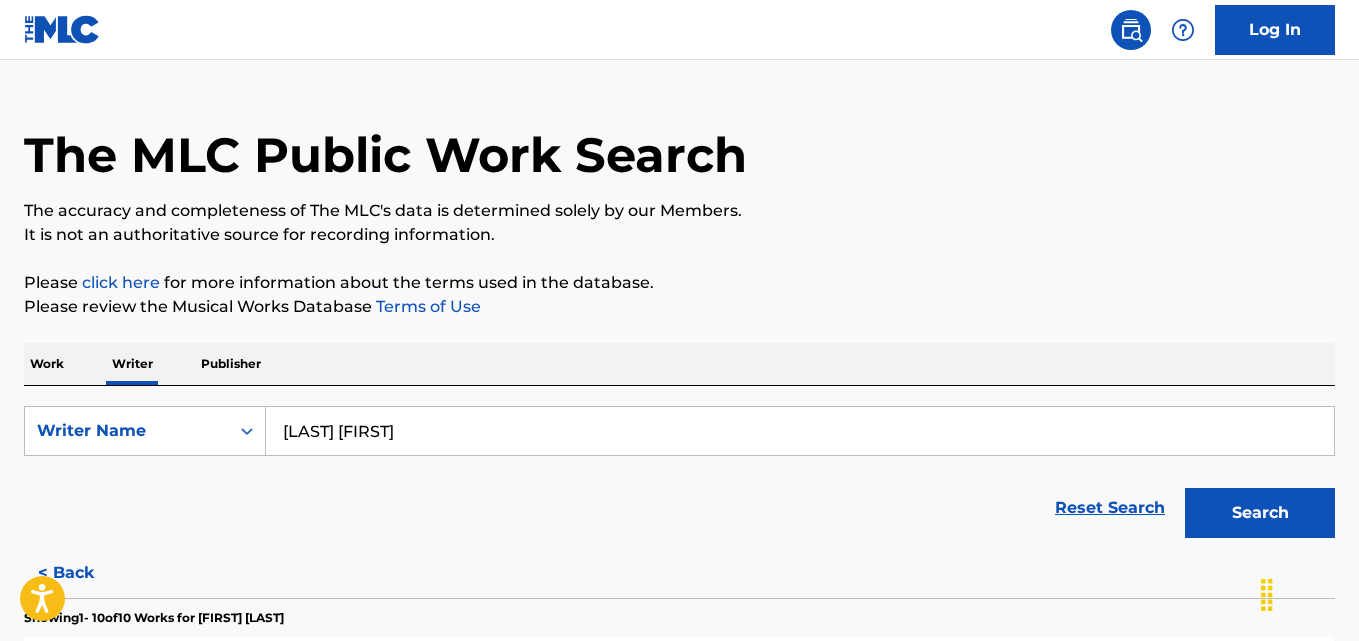 scroll, scrollTop: 83, scrollLeft: 0, axis: vertical 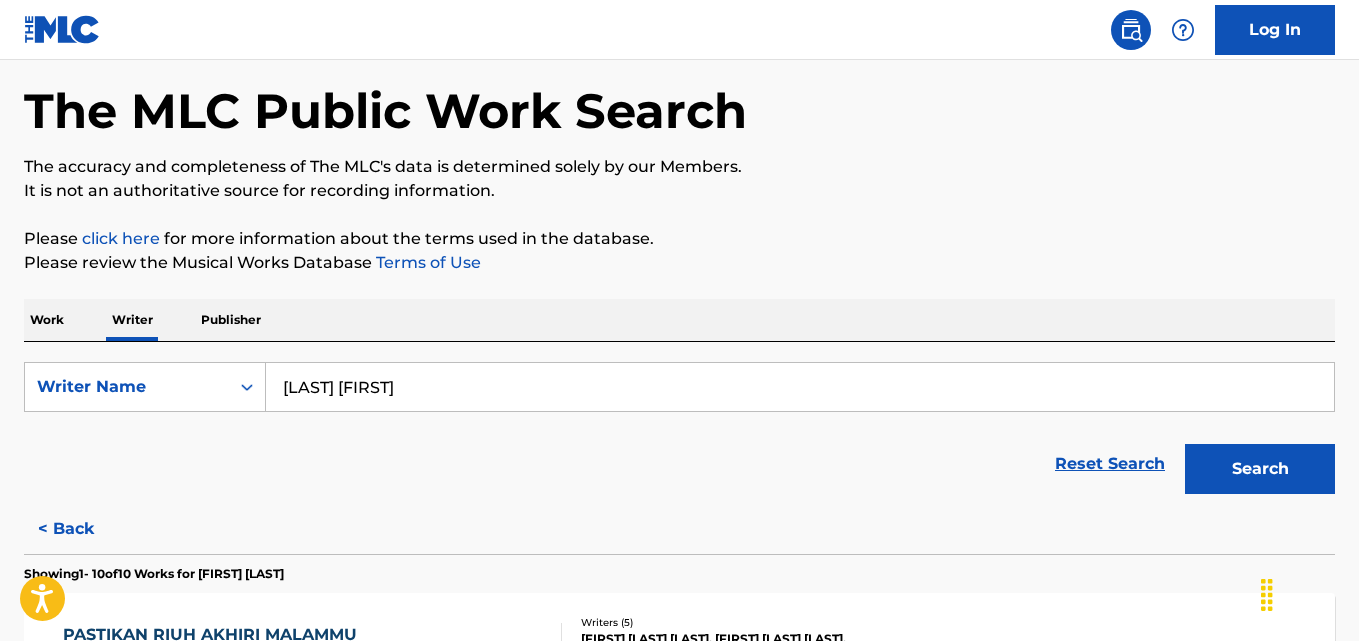 click on "[LAST] [FIRST]" at bounding box center (800, 387) 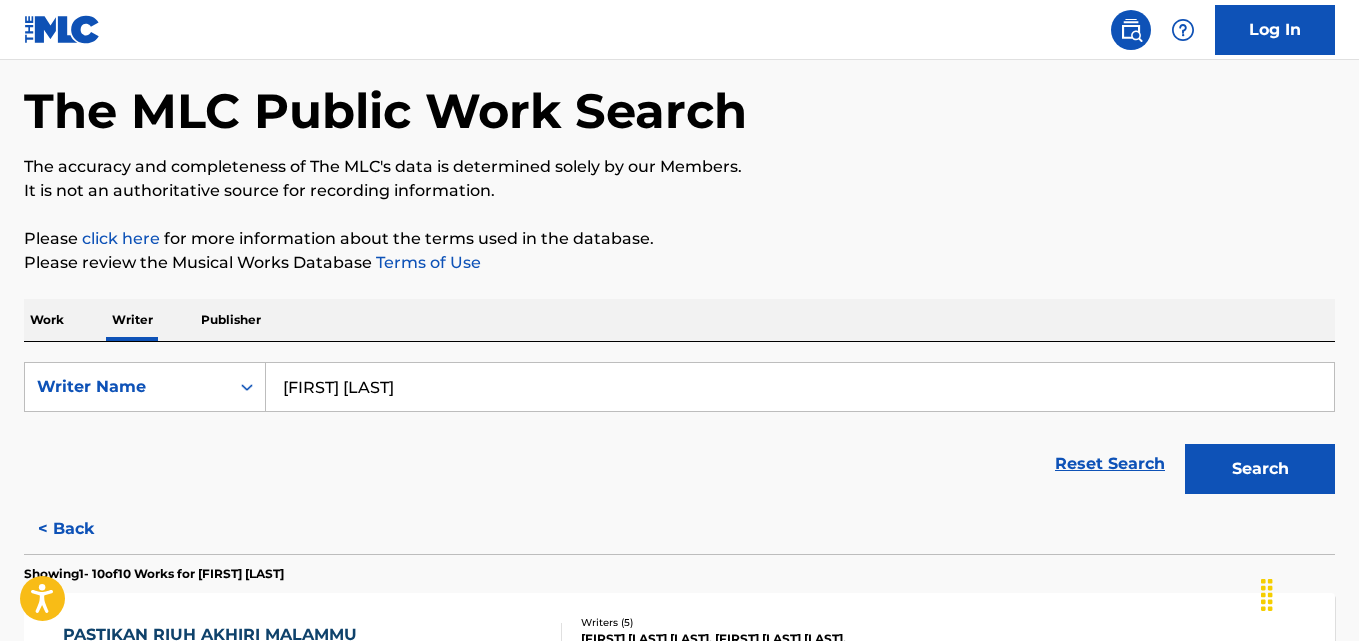 type on "[FIRST] [LAST]" 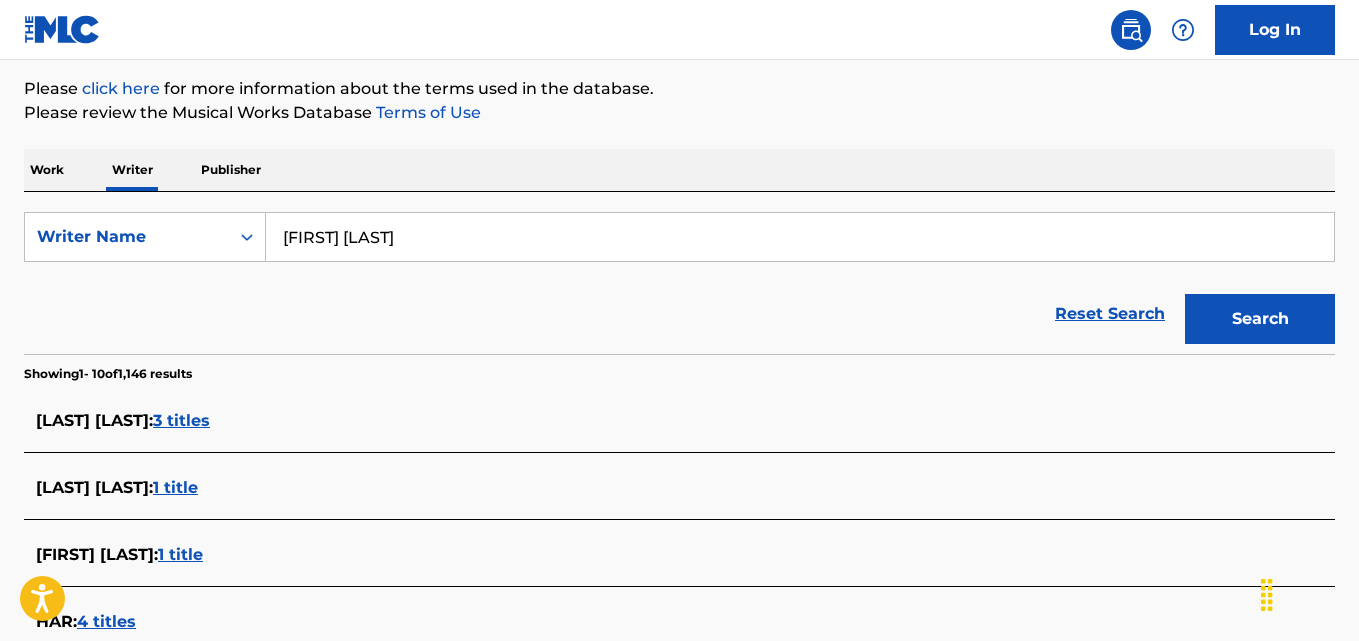 scroll, scrollTop: 0, scrollLeft: 0, axis: both 